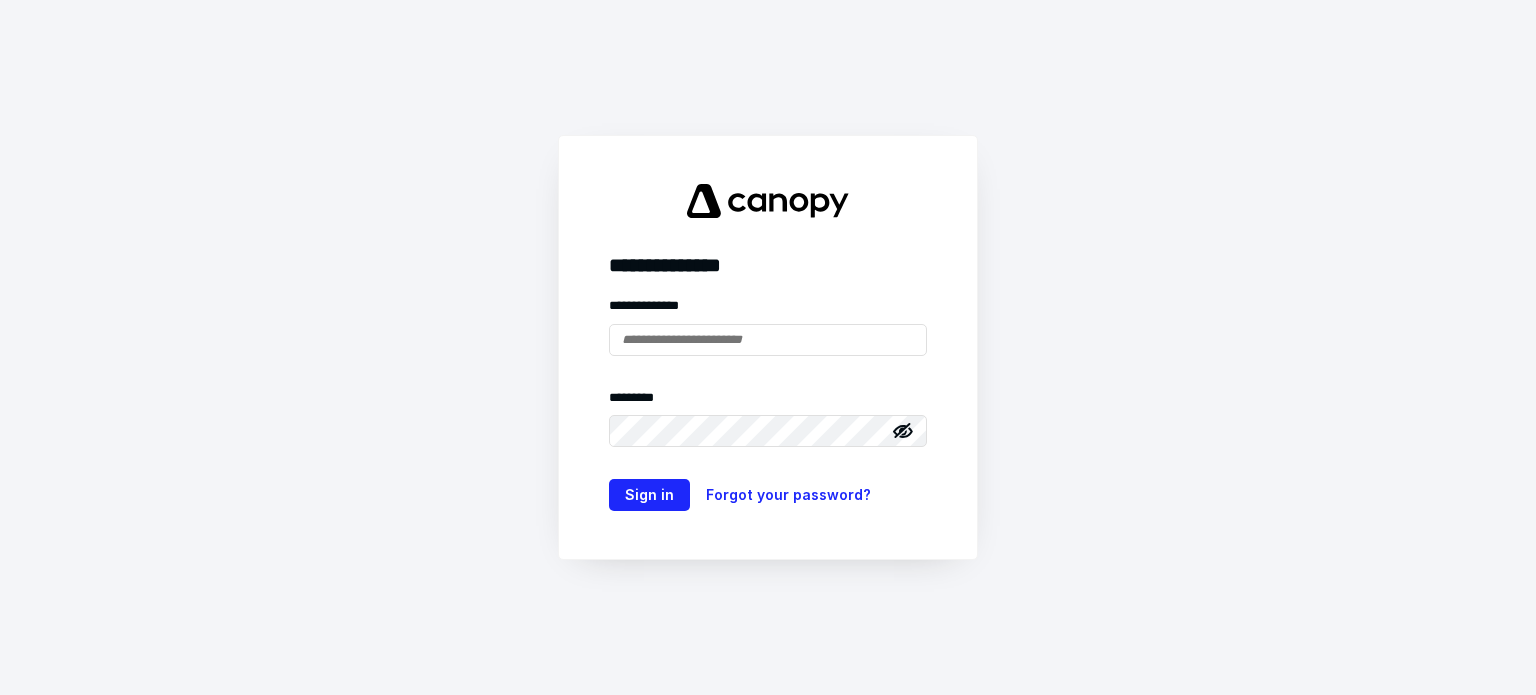 scroll, scrollTop: 0, scrollLeft: 0, axis: both 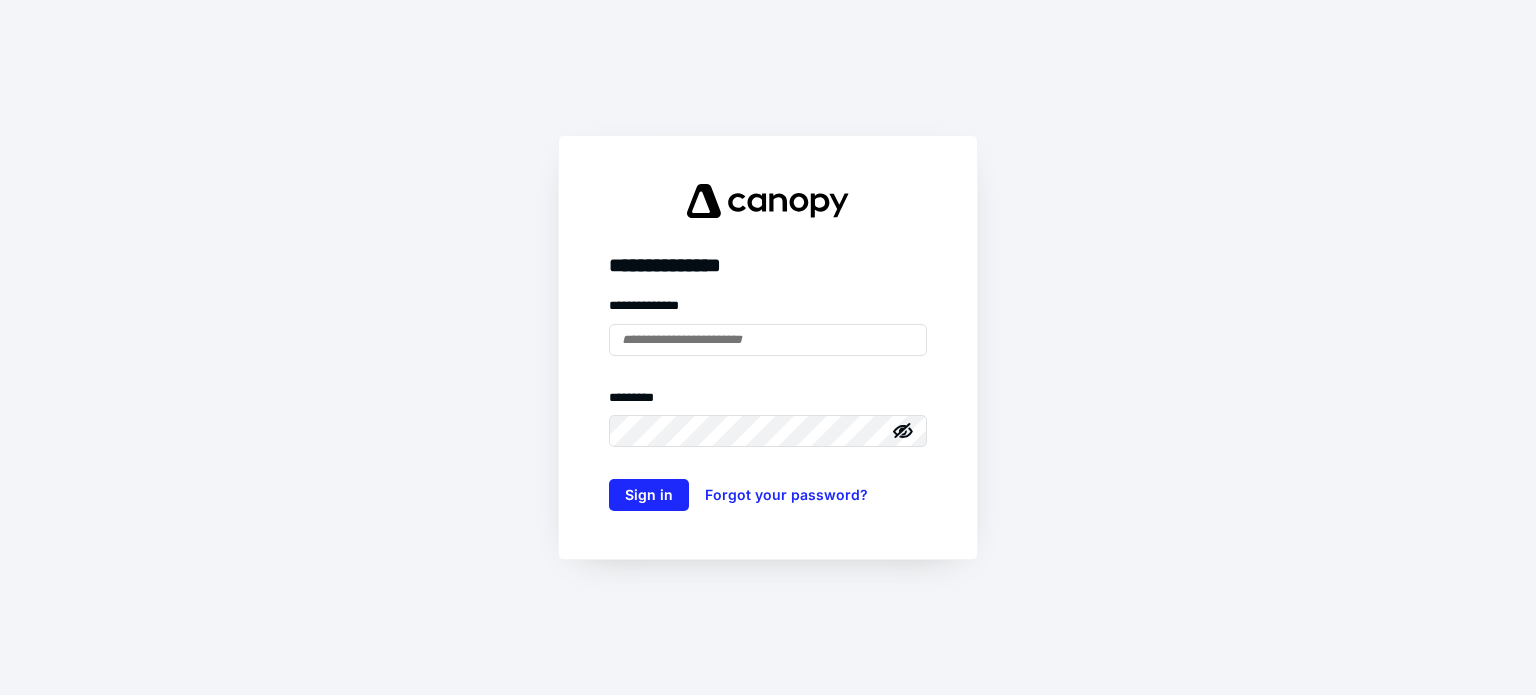 type on "**********" 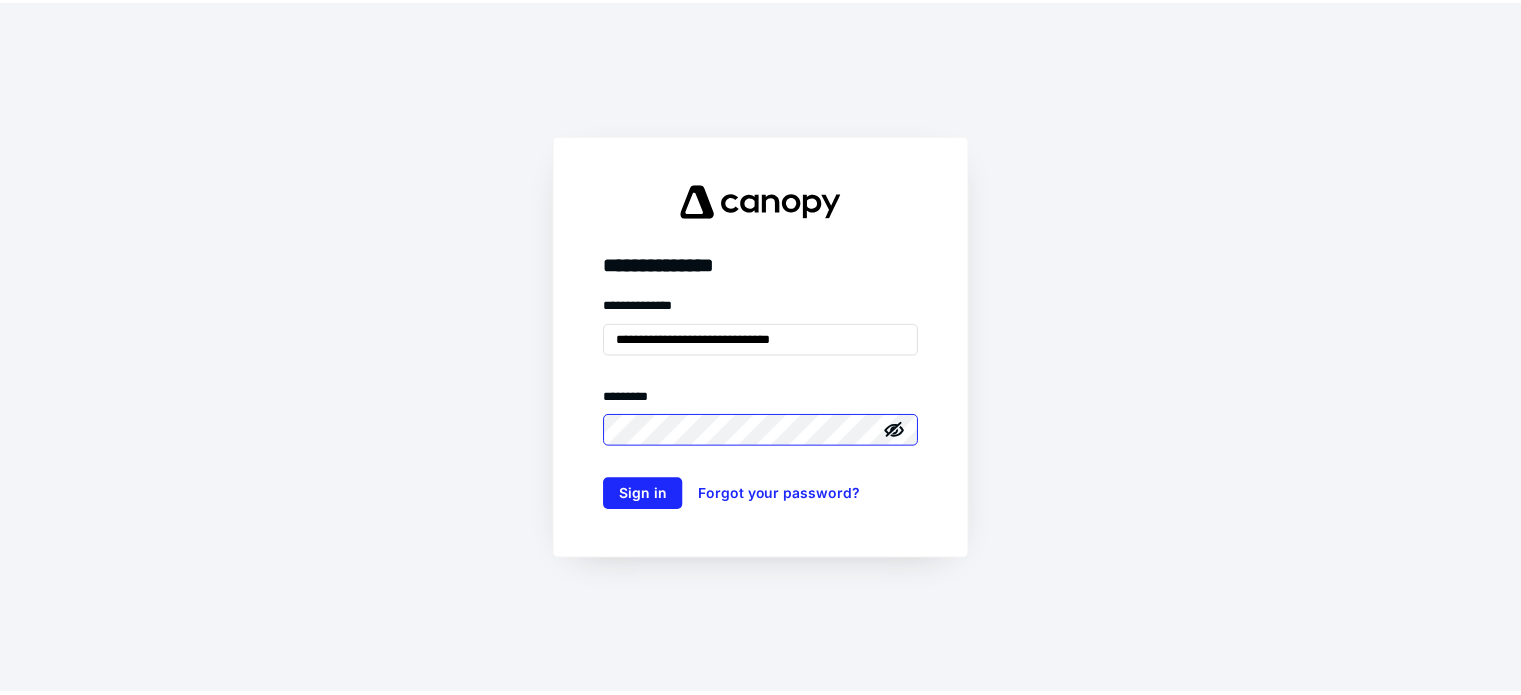 scroll, scrollTop: 0, scrollLeft: 0, axis: both 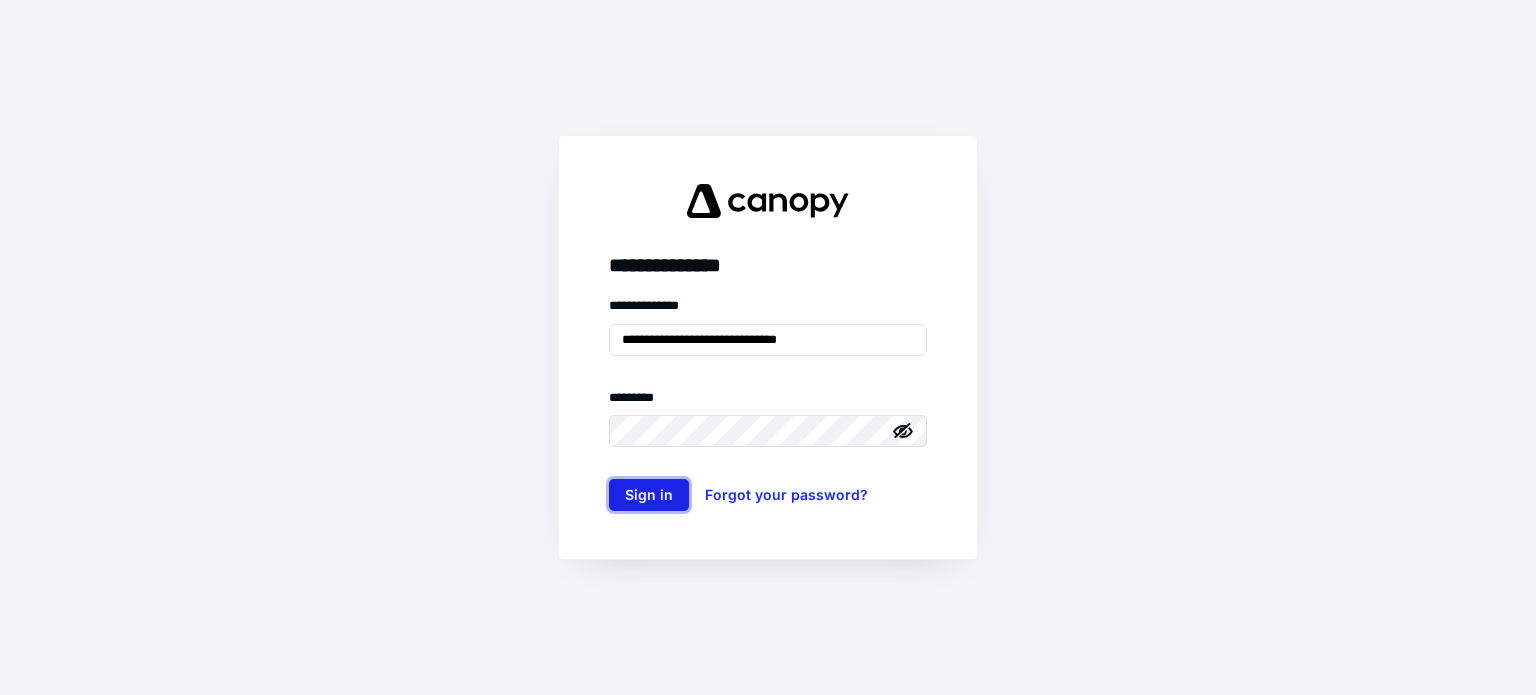 click on "Sign in" at bounding box center (649, 495) 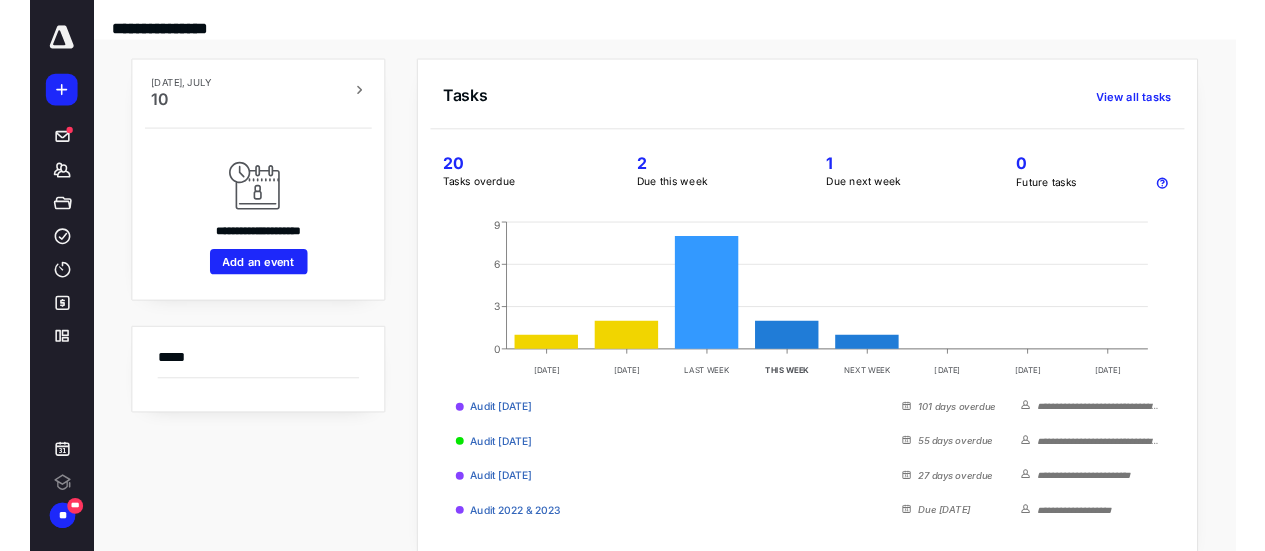 scroll, scrollTop: 0, scrollLeft: 0, axis: both 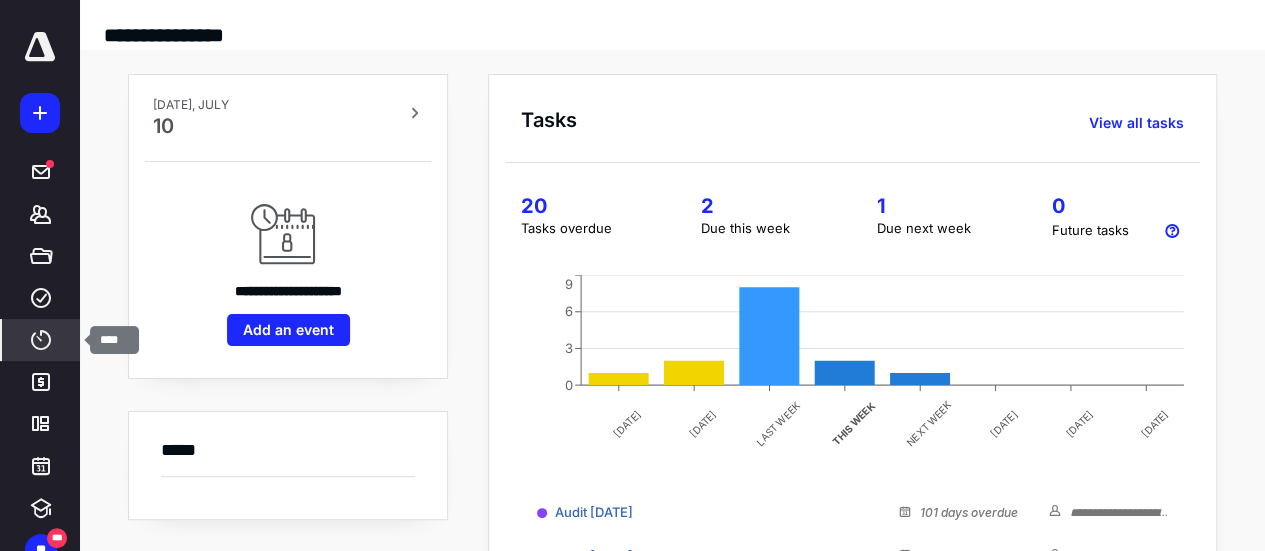 click 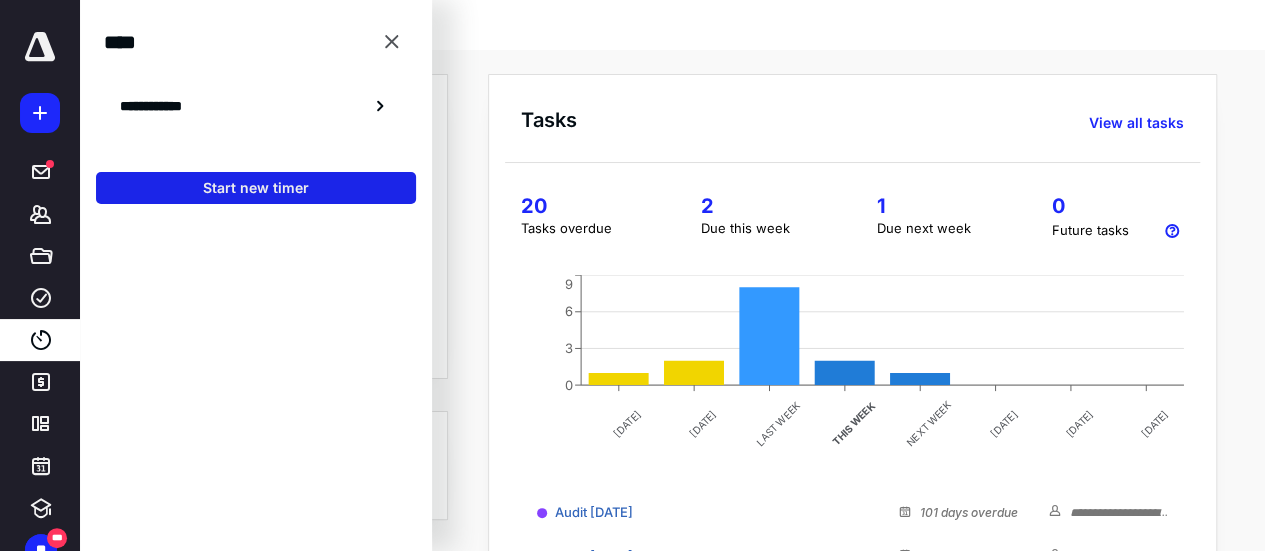 click on "Start new timer" at bounding box center [256, 188] 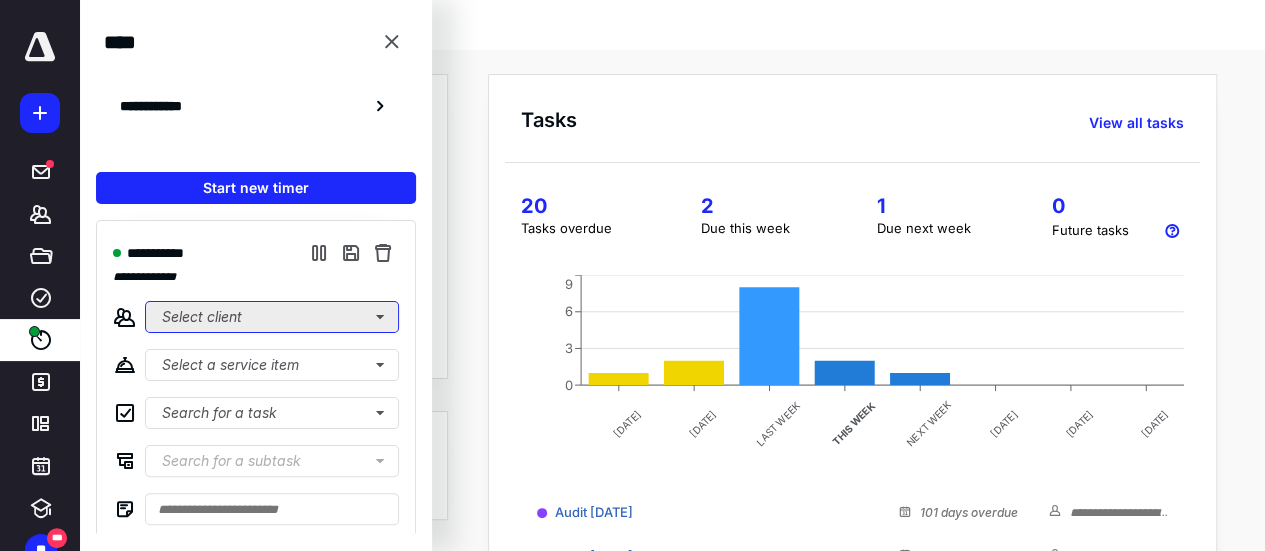 click on "Select client" at bounding box center [272, 317] 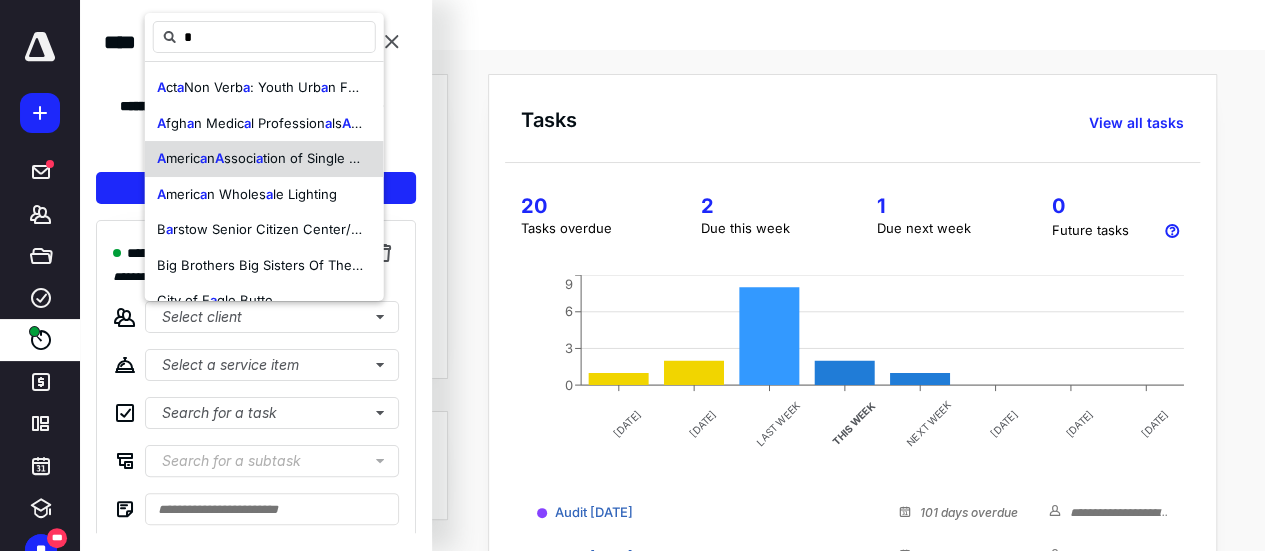 click on "ssoci" at bounding box center (240, 158) 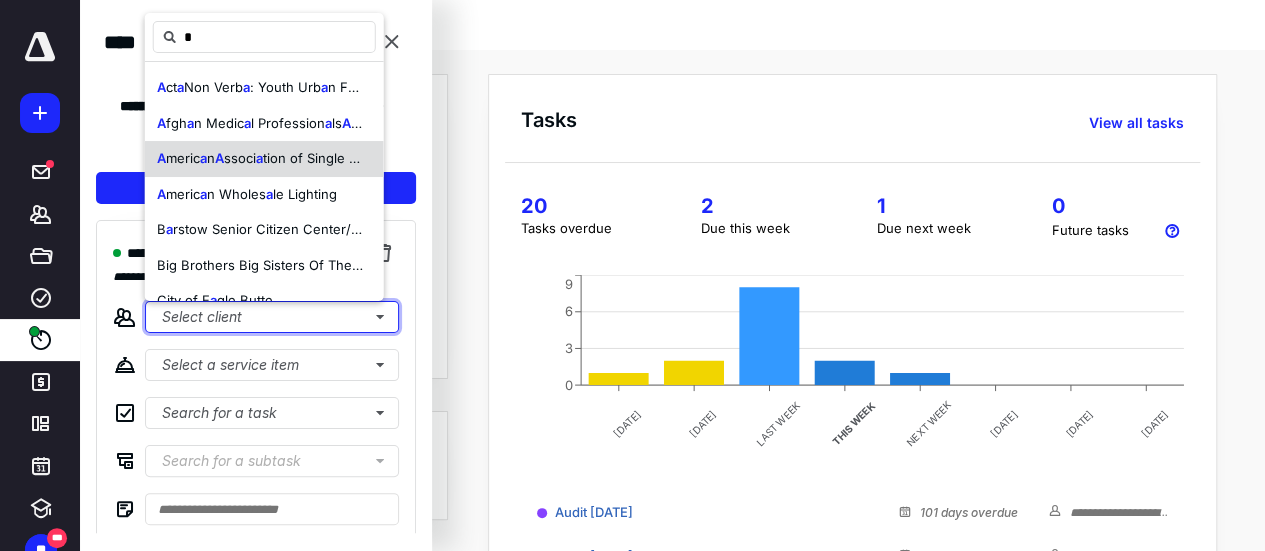 type 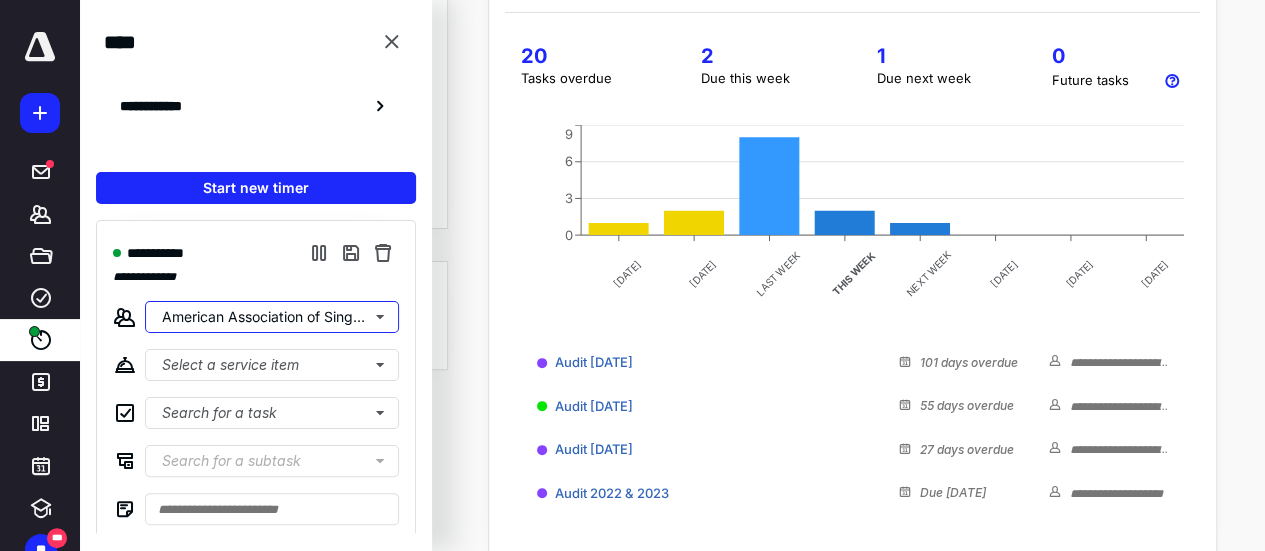 scroll, scrollTop: 194, scrollLeft: 0, axis: vertical 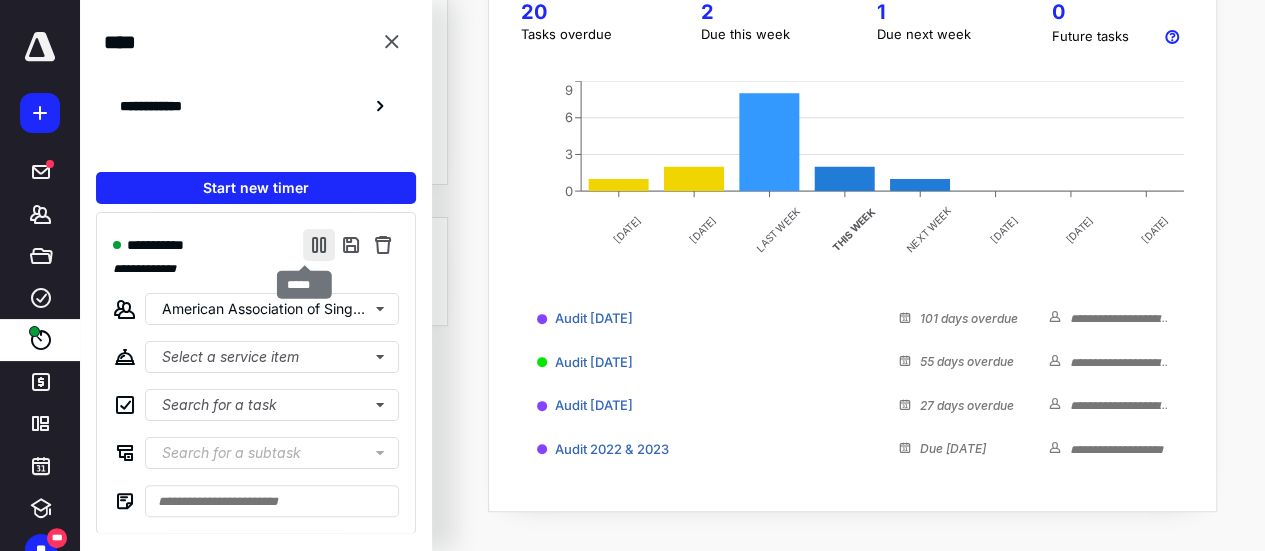 click at bounding box center (319, 245) 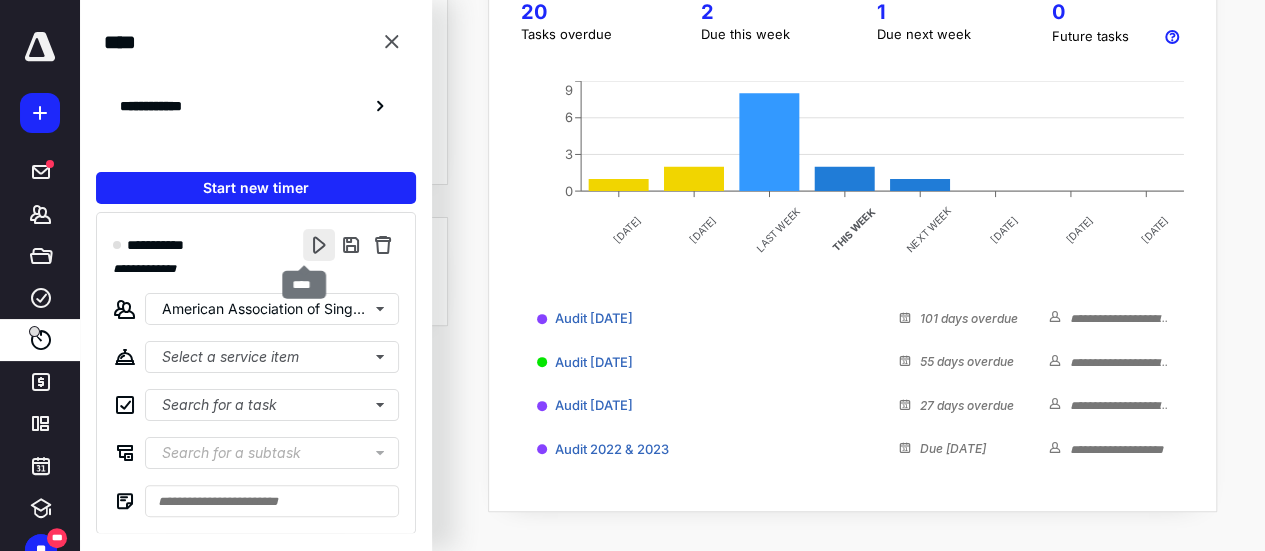drag, startPoint x: 310, startPoint y: 239, endPoint x: 288, endPoint y: 247, distance: 23.409399 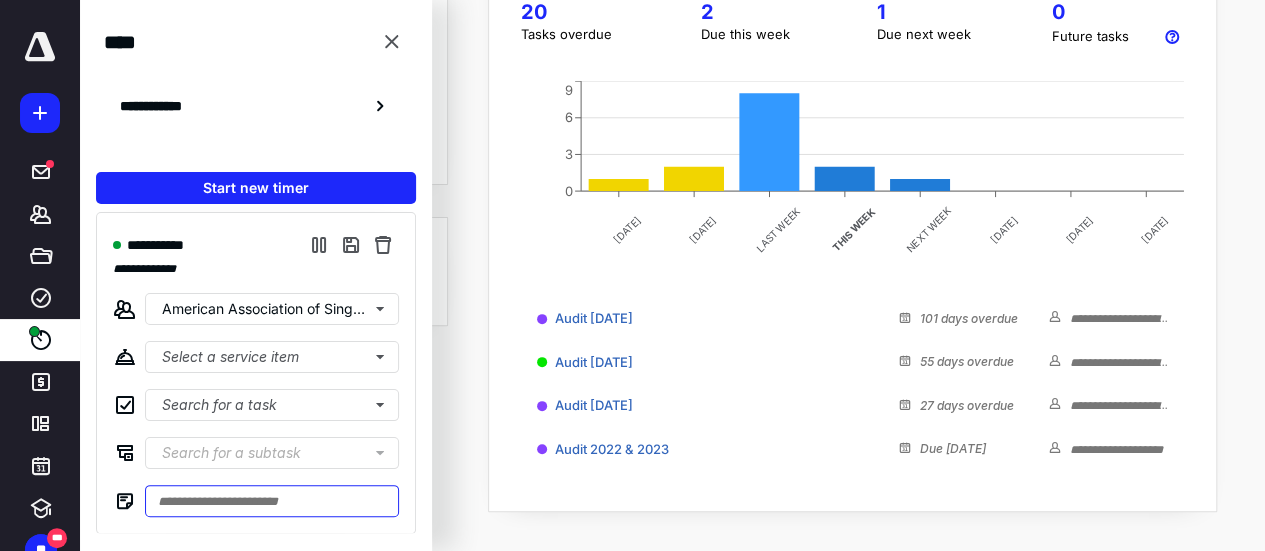 click at bounding box center (272, 501) 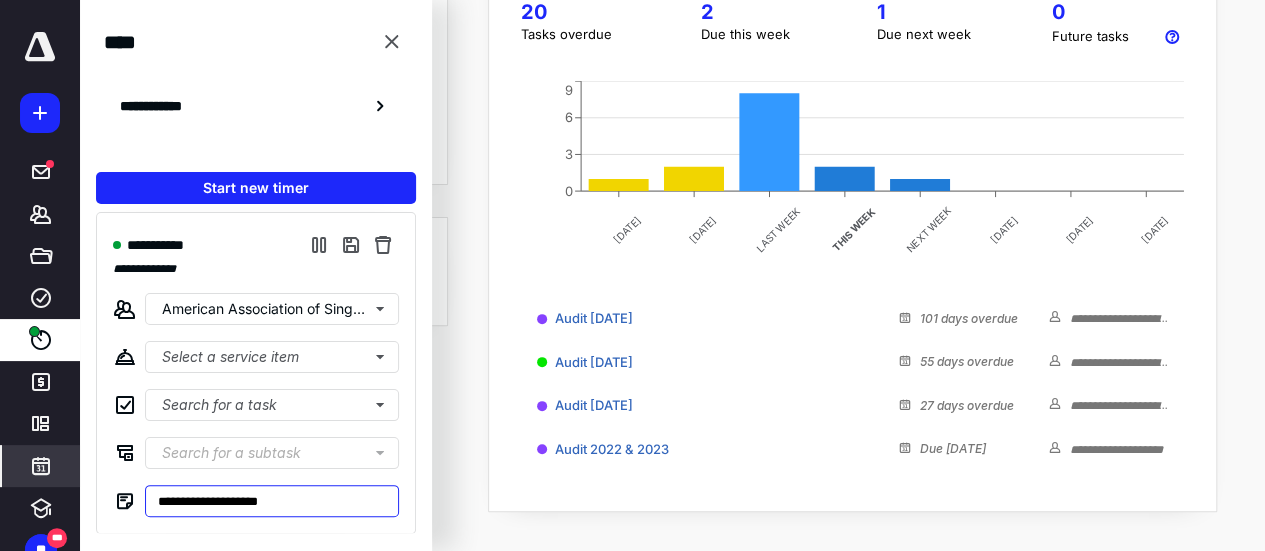 type on "**********" 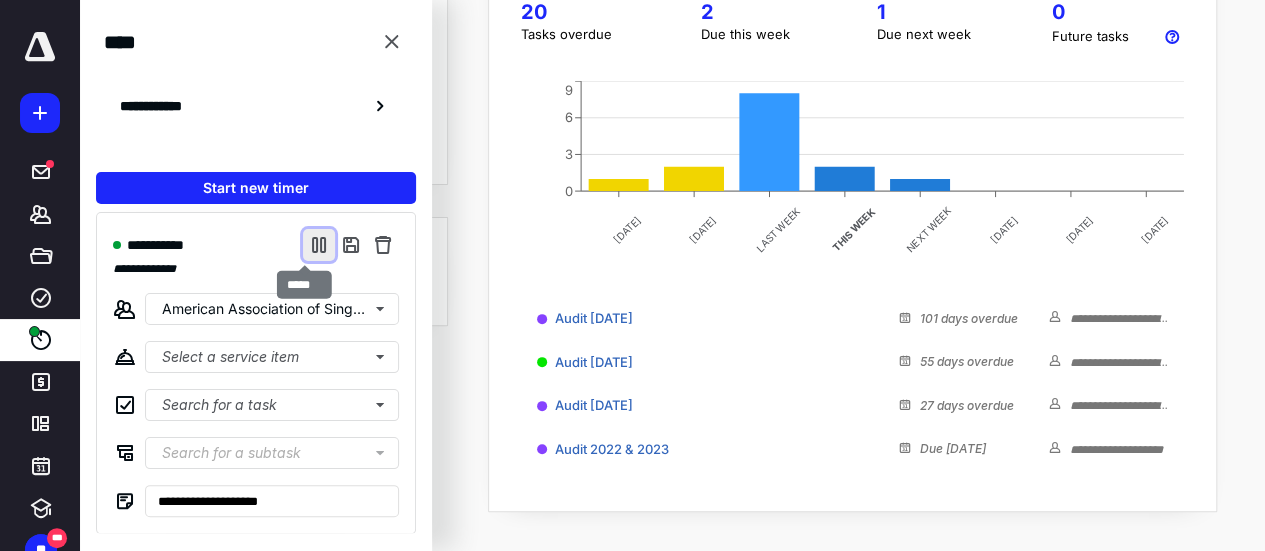 click at bounding box center [319, 245] 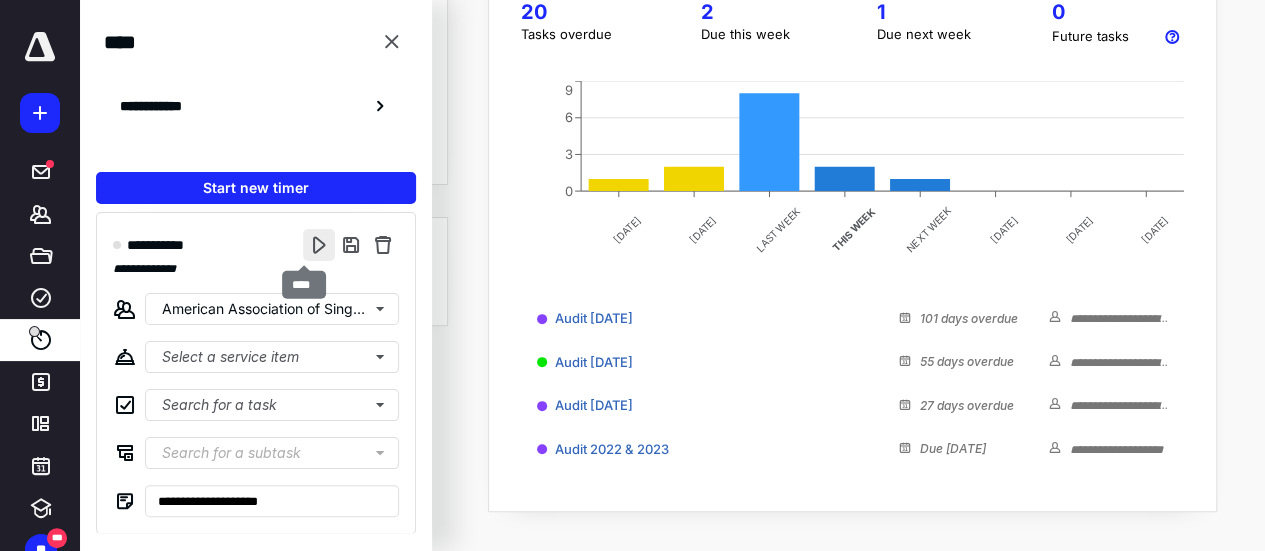 click at bounding box center [319, 245] 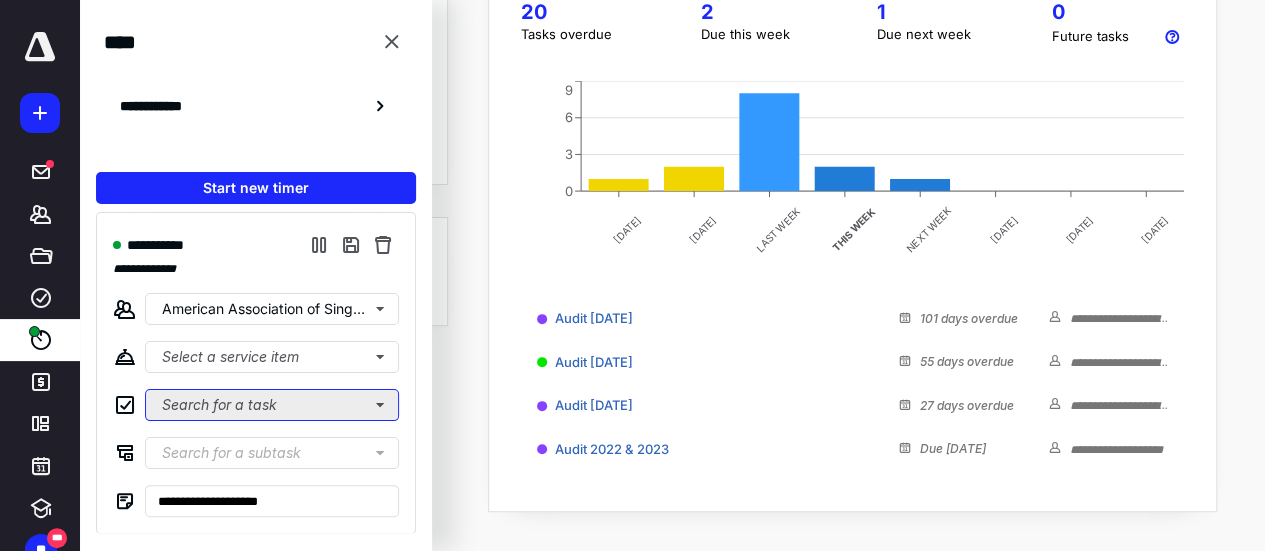 click on "Search for a task" at bounding box center [272, 405] 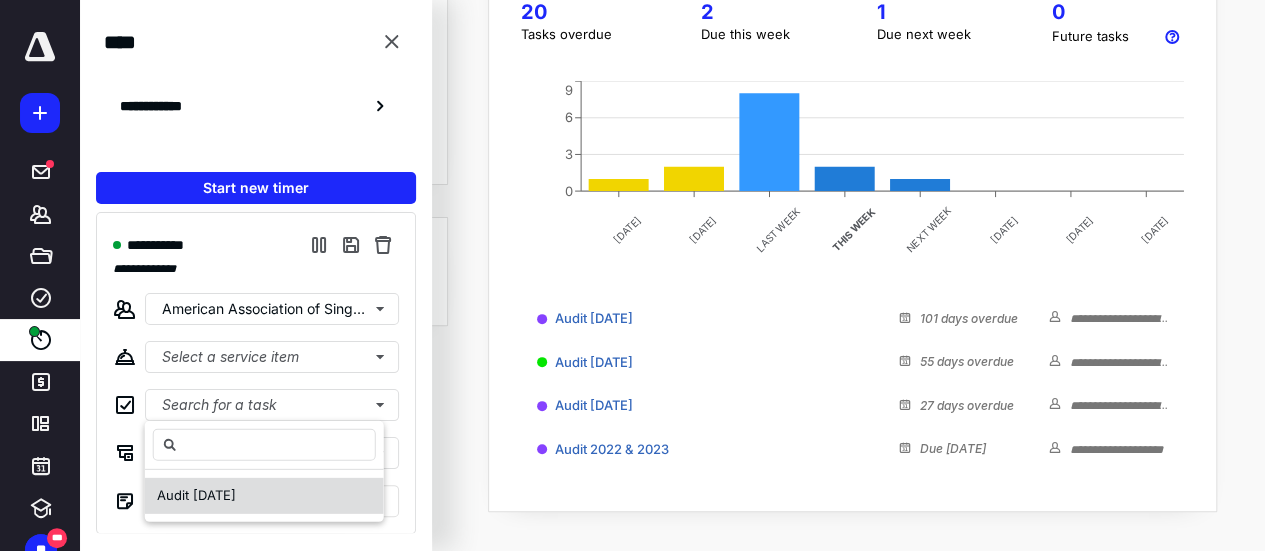 click on "Audit [DATE]" at bounding box center (196, 495) 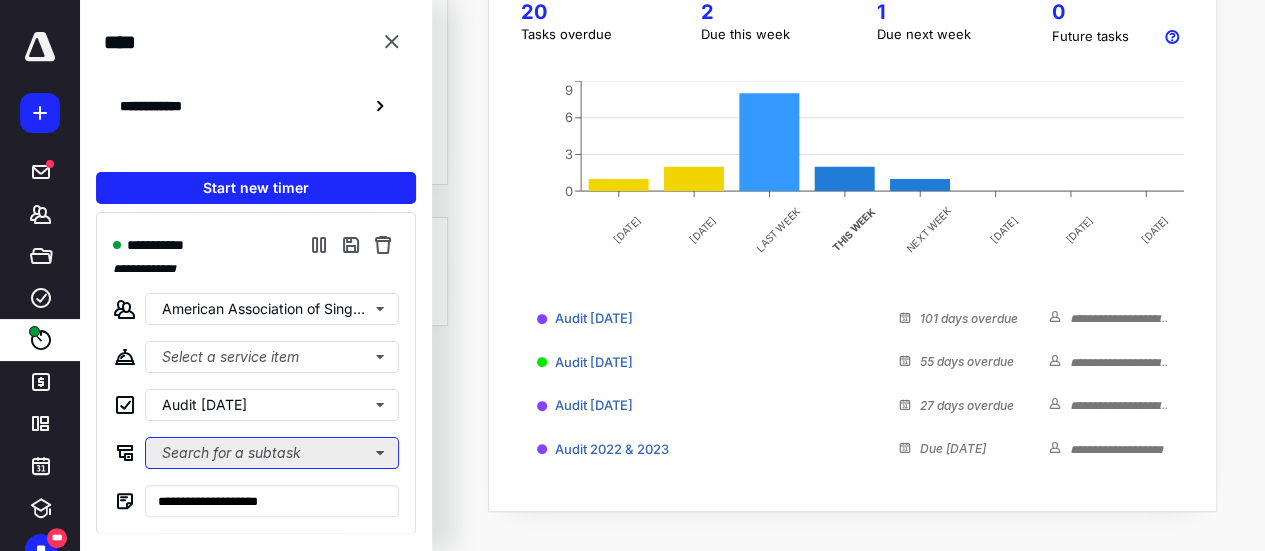 click on "Search for a subtask" at bounding box center (272, 453) 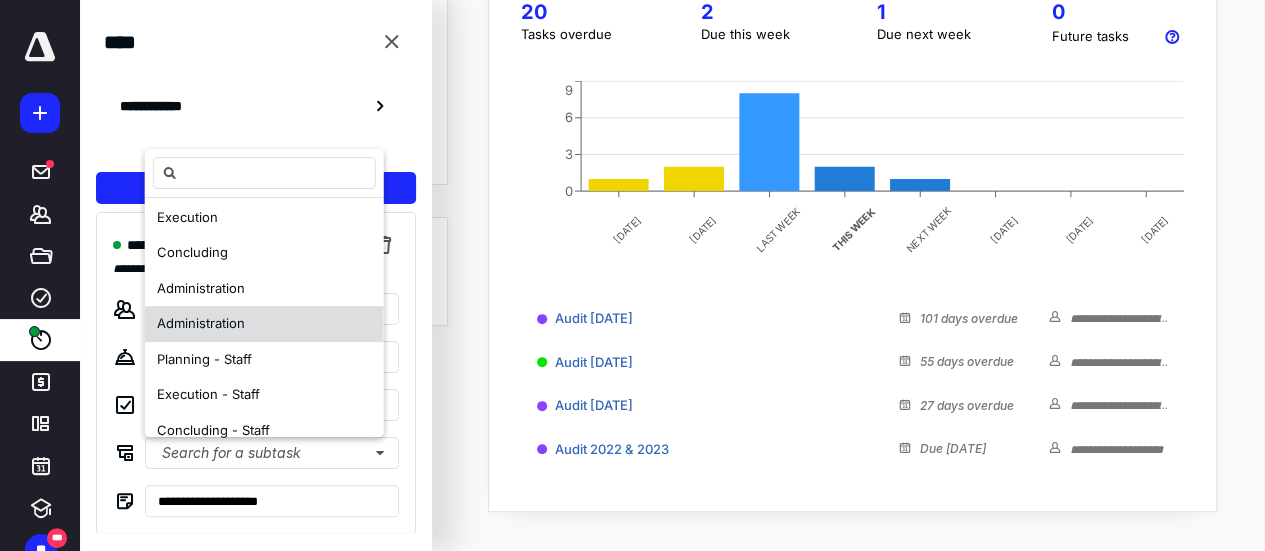 scroll, scrollTop: 60, scrollLeft: 0, axis: vertical 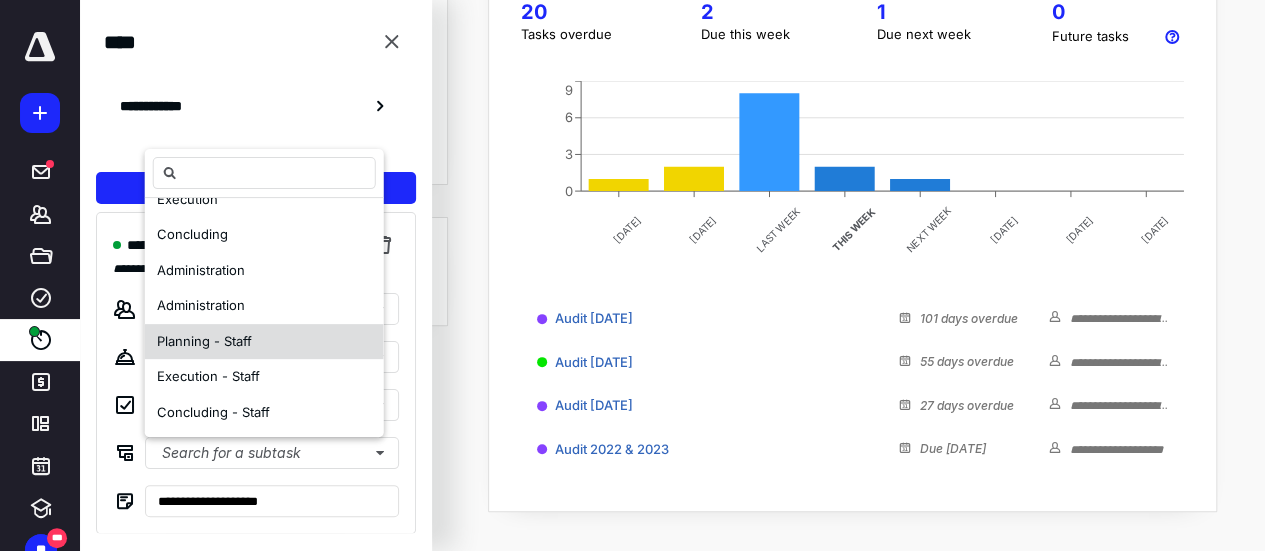 click on "Planning - Staff" at bounding box center (204, 341) 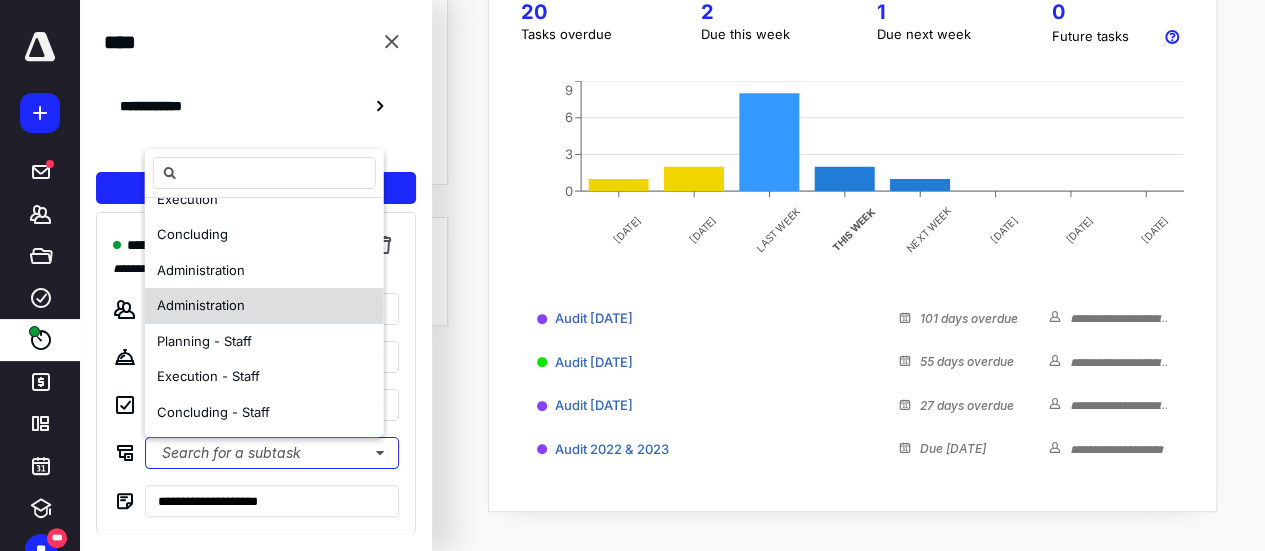 scroll, scrollTop: 0, scrollLeft: 0, axis: both 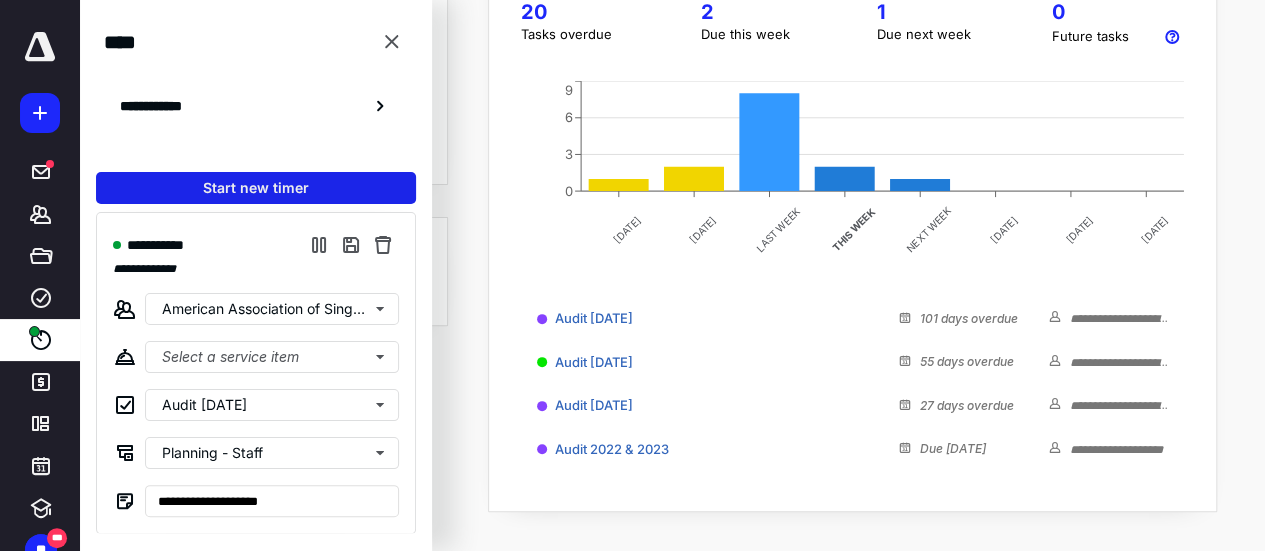 click on "Start new timer" at bounding box center (256, 188) 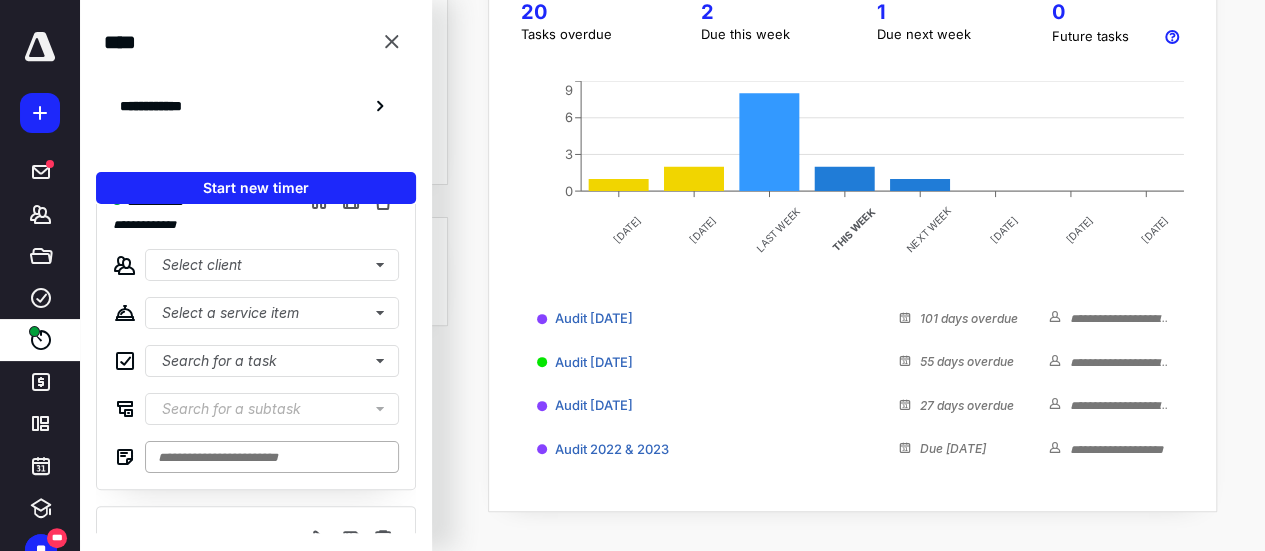 scroll, scrollTop: 0, scrollLeft: 0, axis: both 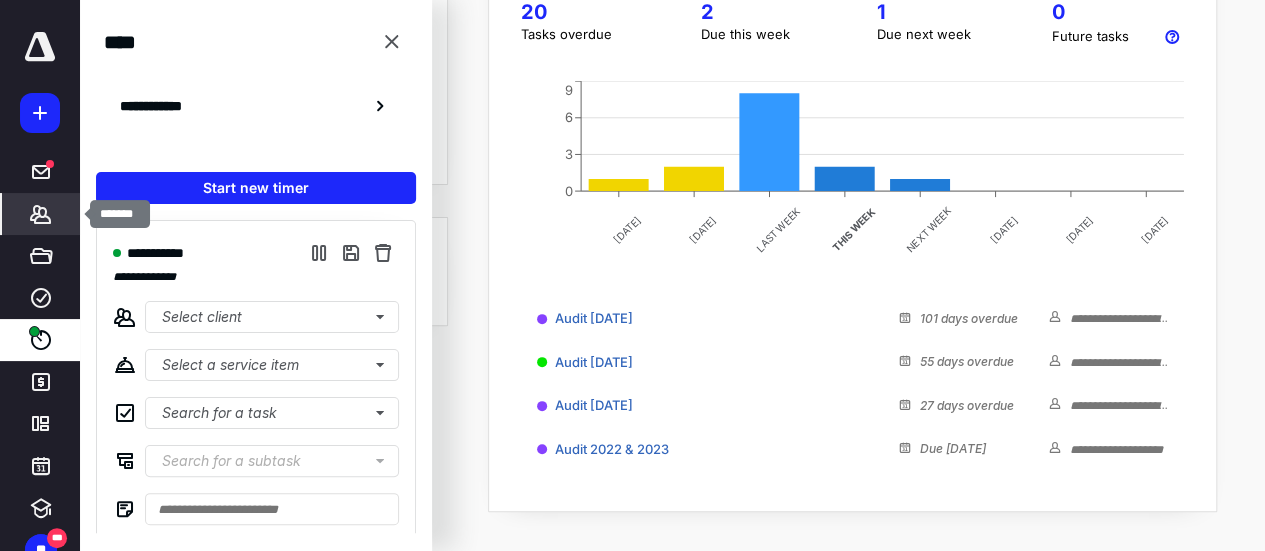 click 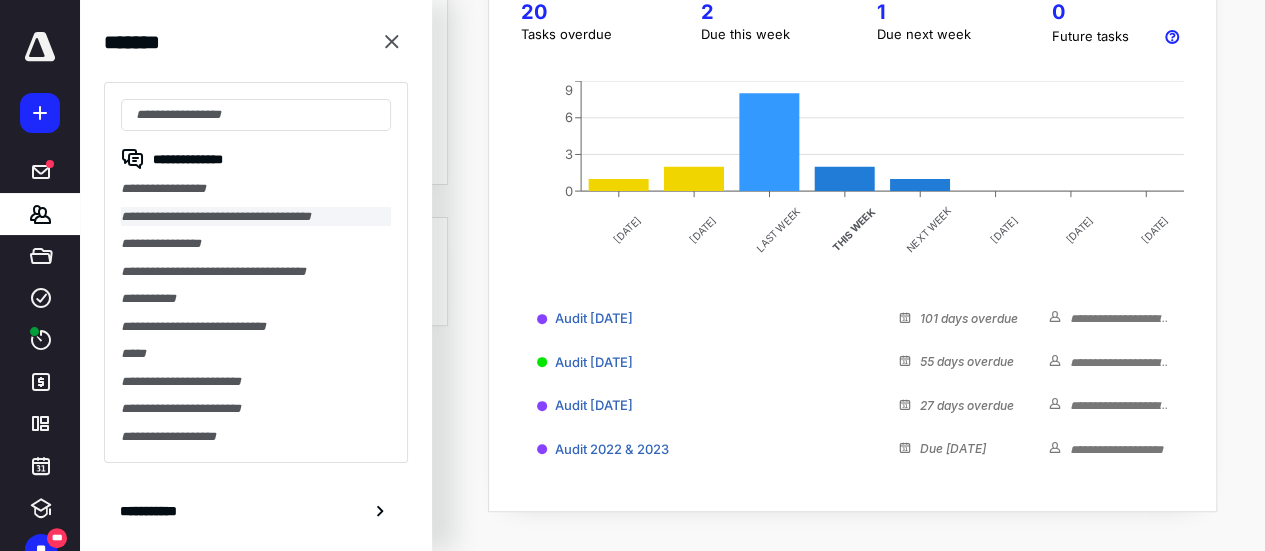 click on "**********" at bounding box center (256, 217) 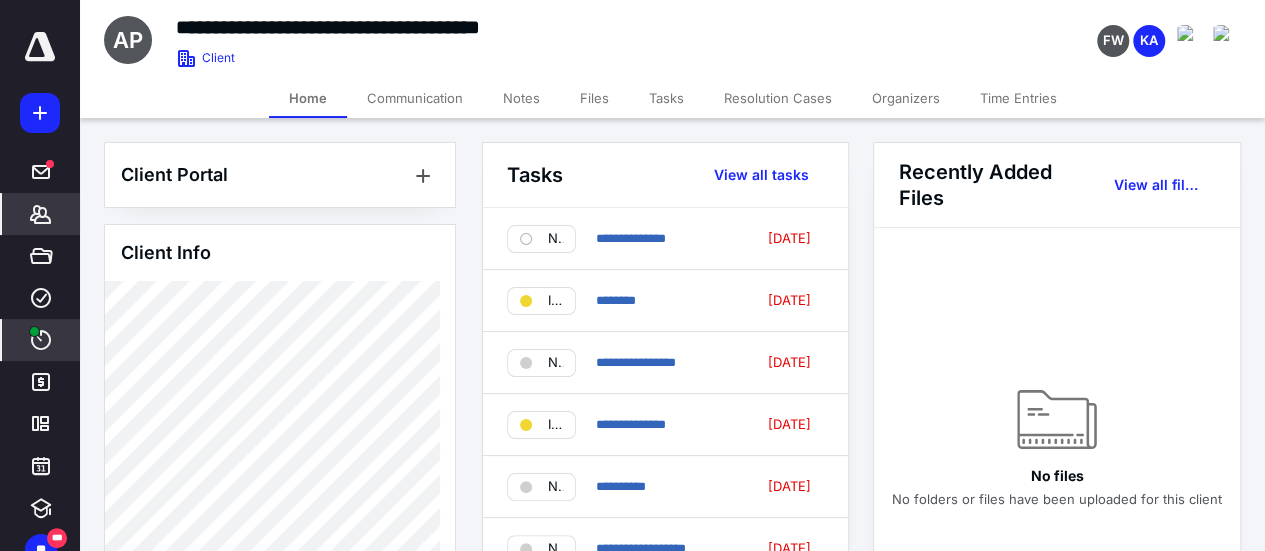 click 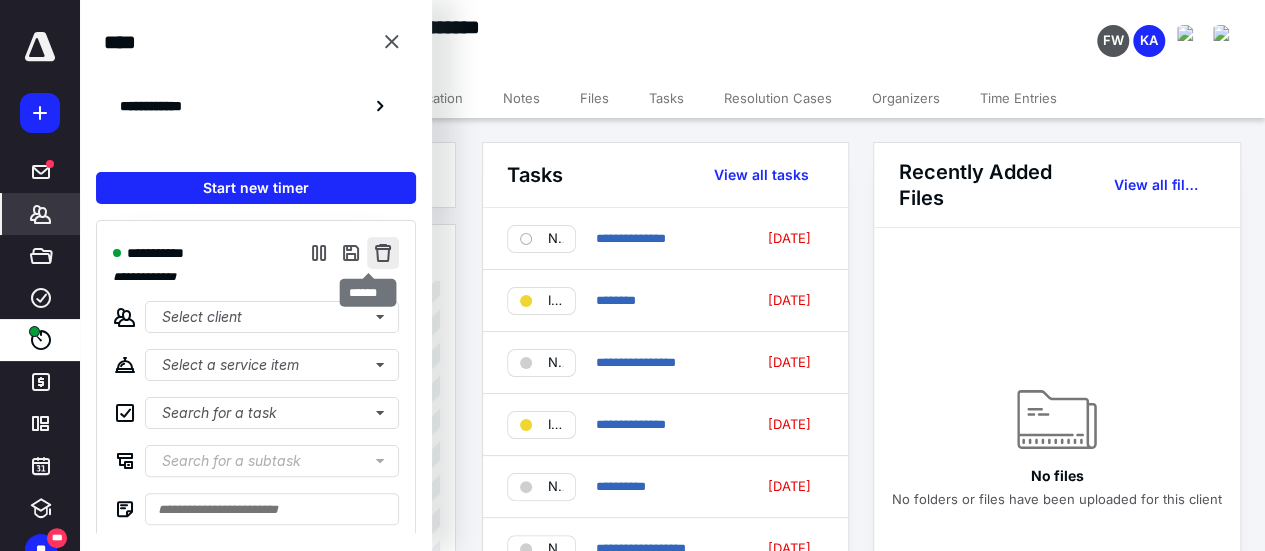 click at bounding box center (383, 253) 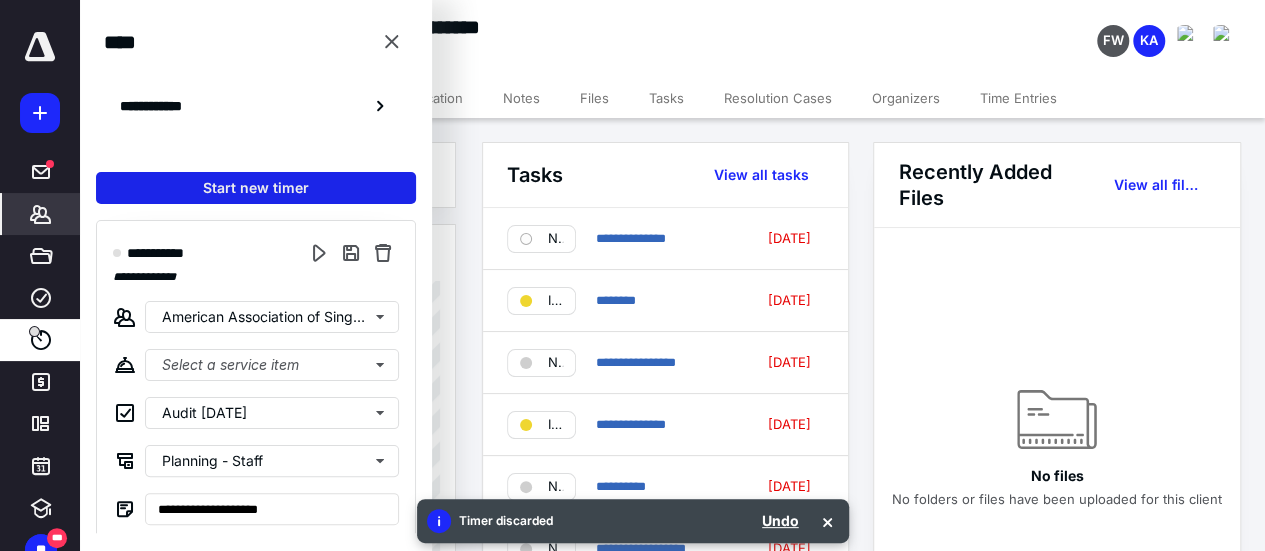 click on "Start new timer" at bounding box center (256, 188) 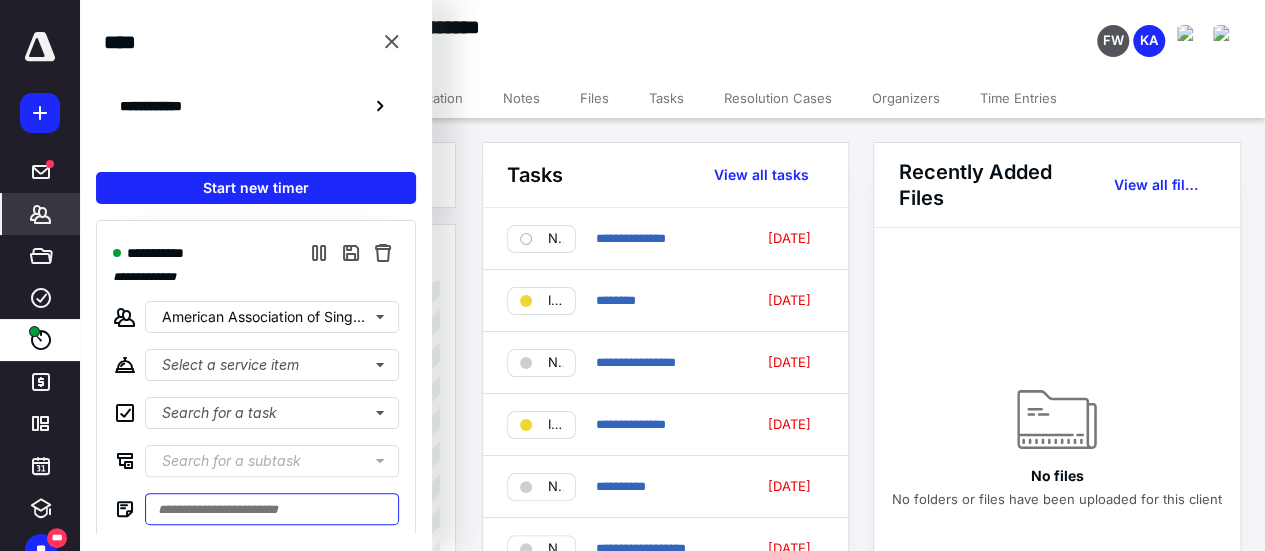 click at bounding box center [272, 509] 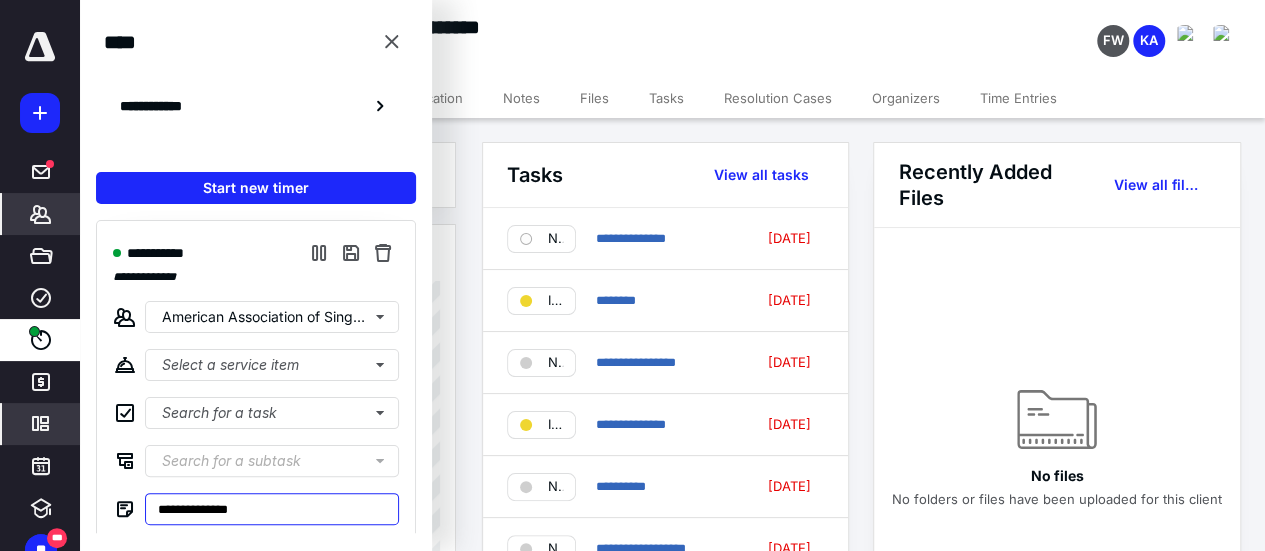 type on "**********" 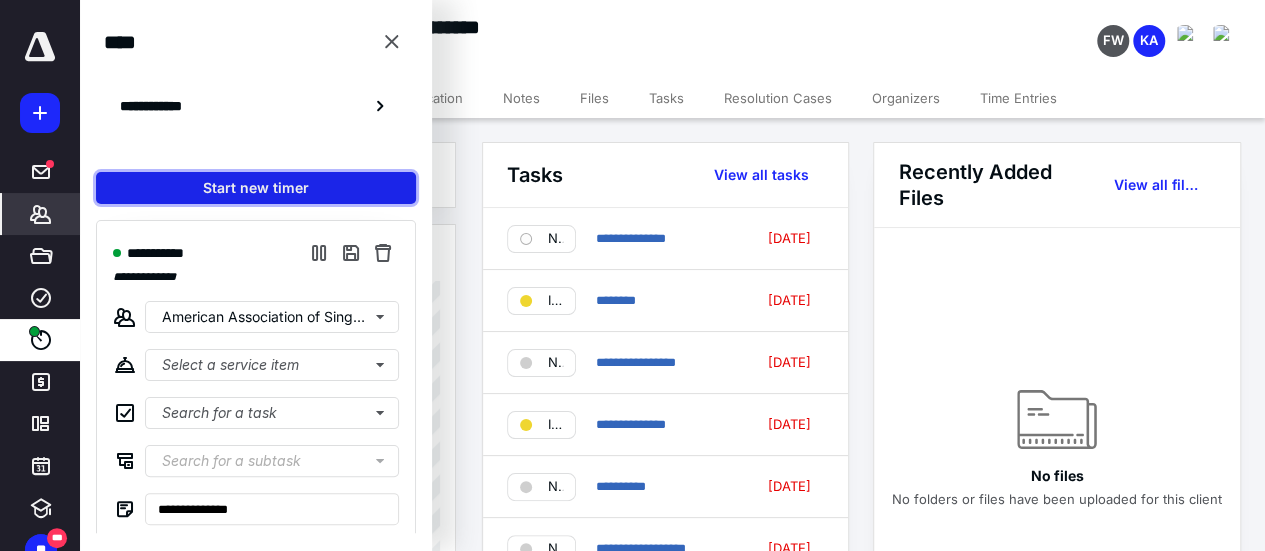 click on "Start new timer" at bounding box center (256, 188) 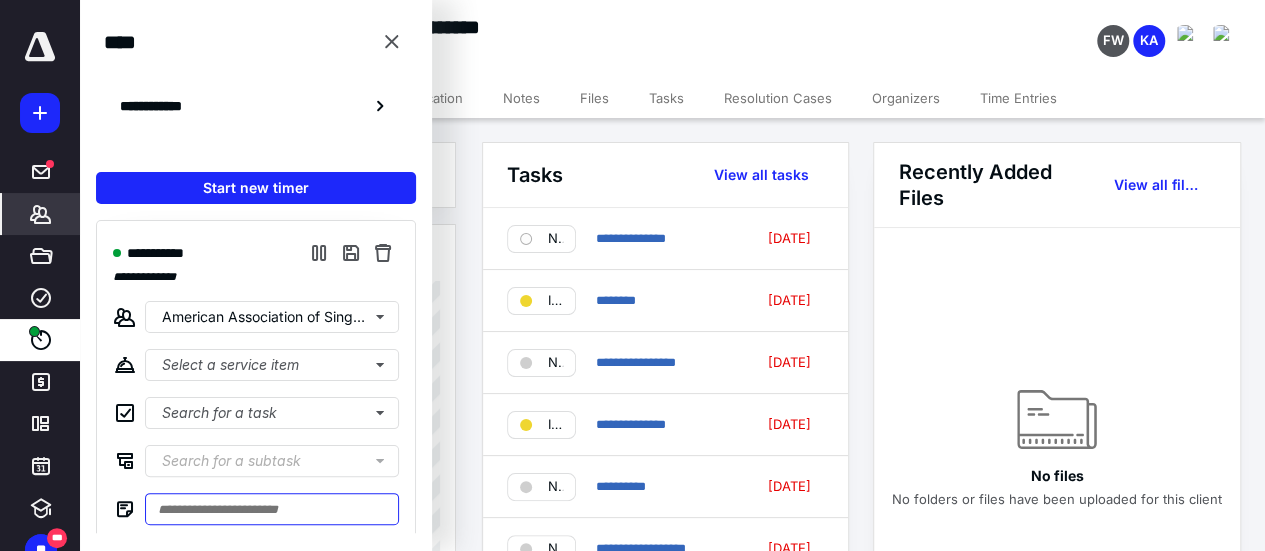 click at bounding box center [272, 509] 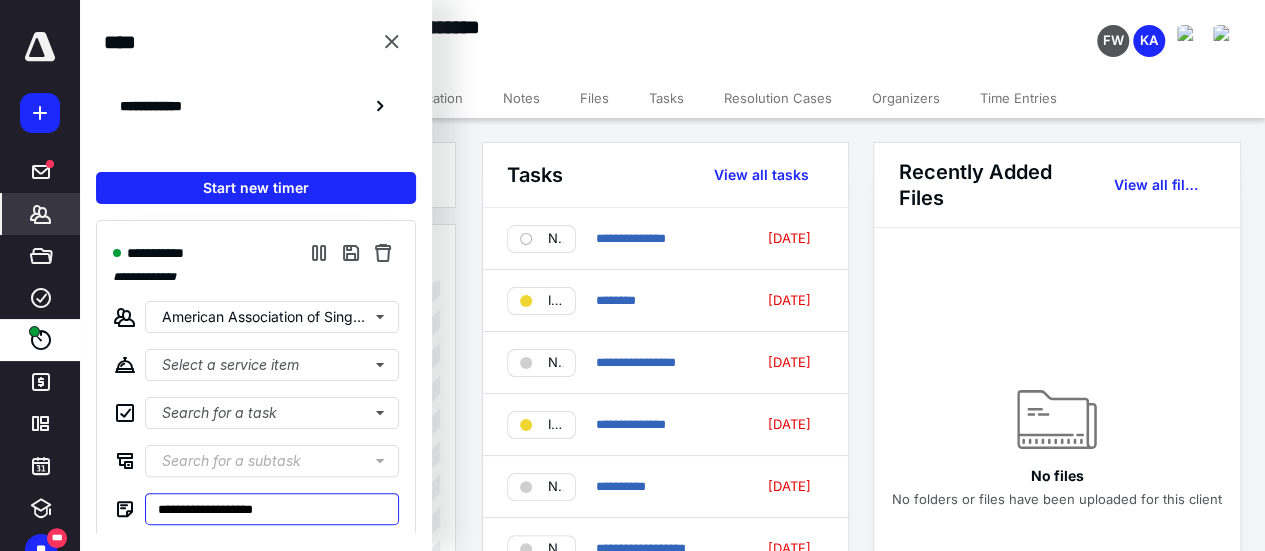 type on "**********" 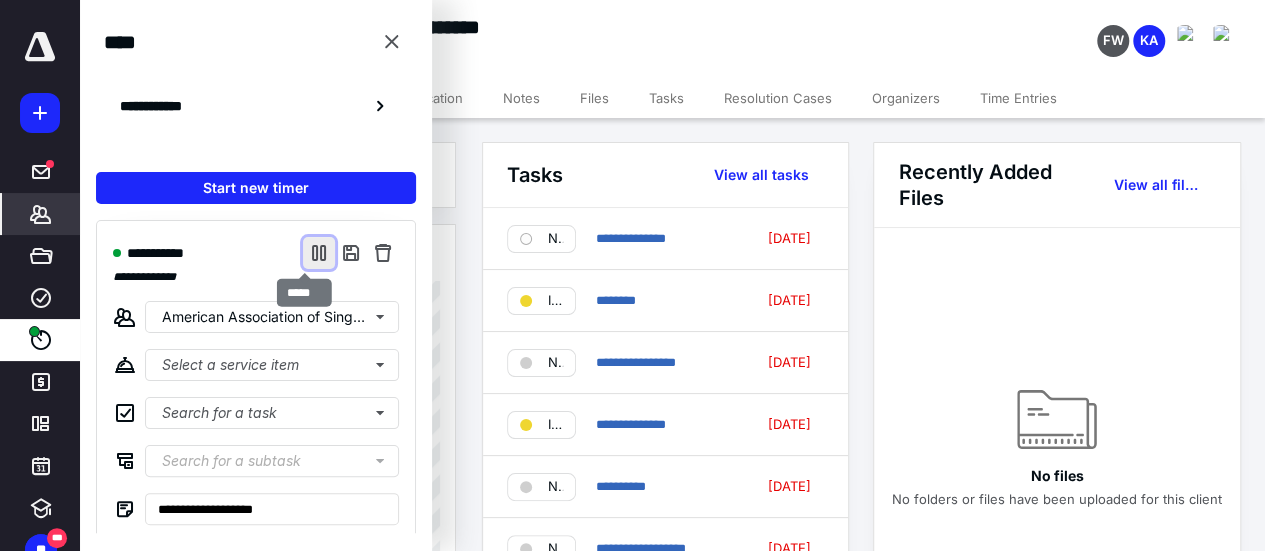 click at bounding box center [319, 253] 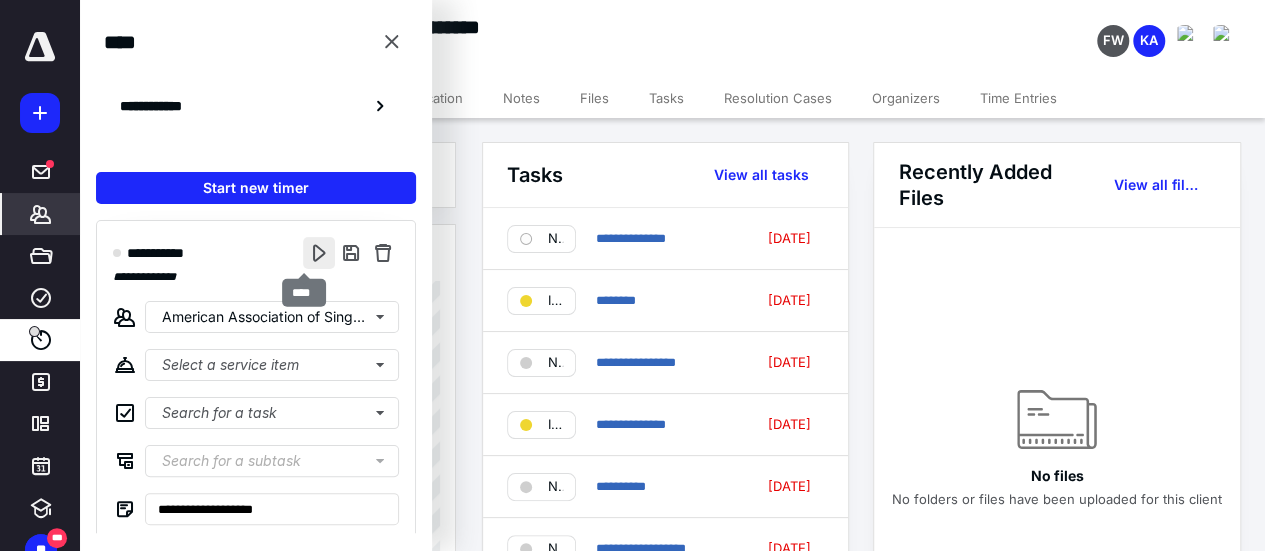 click at bounding box center [319, 253] 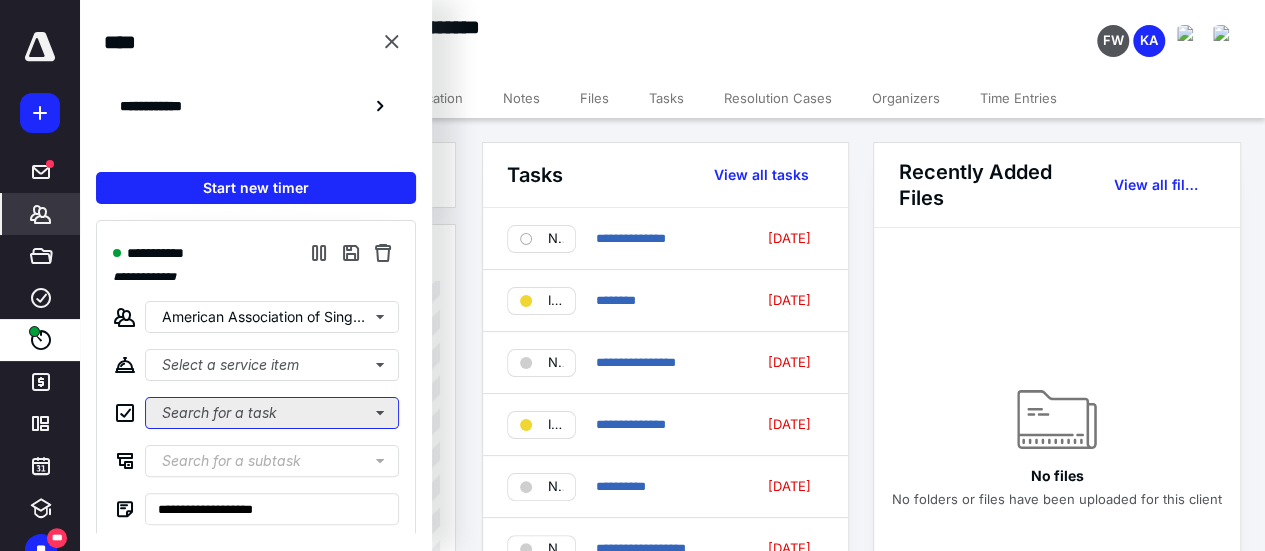 click on "Search for a task" at bounding box center (272, 413) 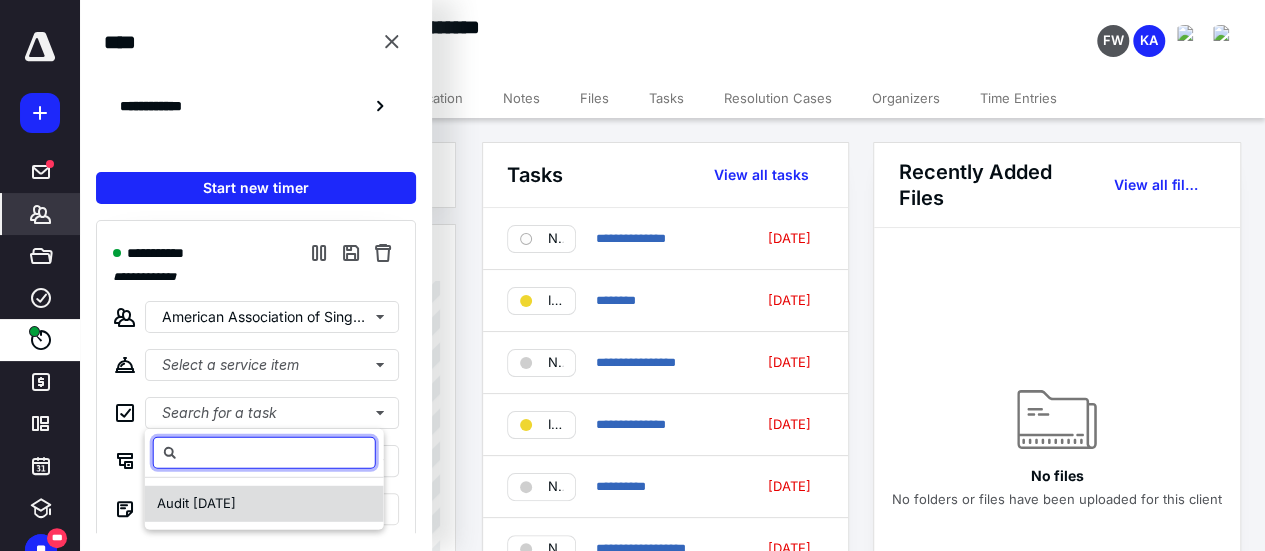 click on "Audit [DATE]" at bounding box center (196, 503) 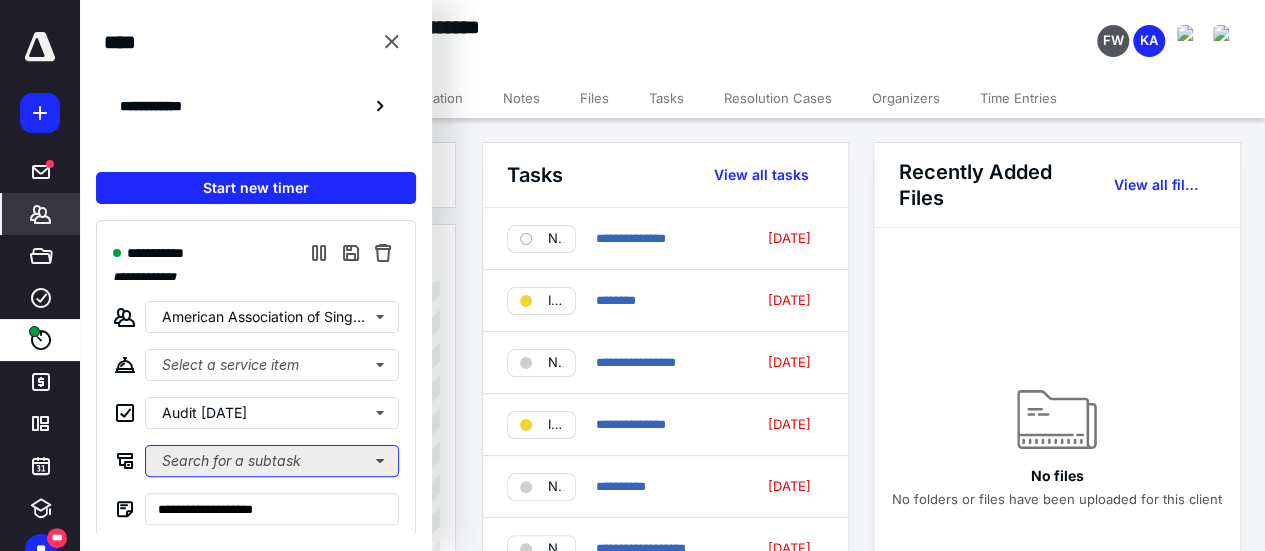 click on "Search for a subtask" at bounding box center [272, 461] 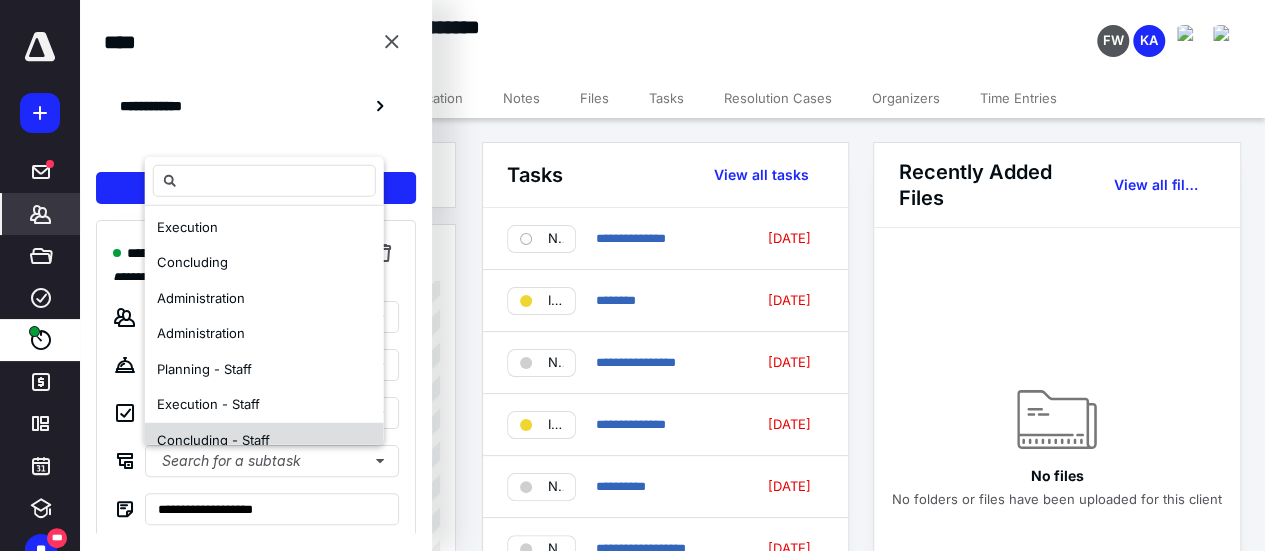 scroll, scrollTop: 60, scrollLeft: 0, axis: vertical 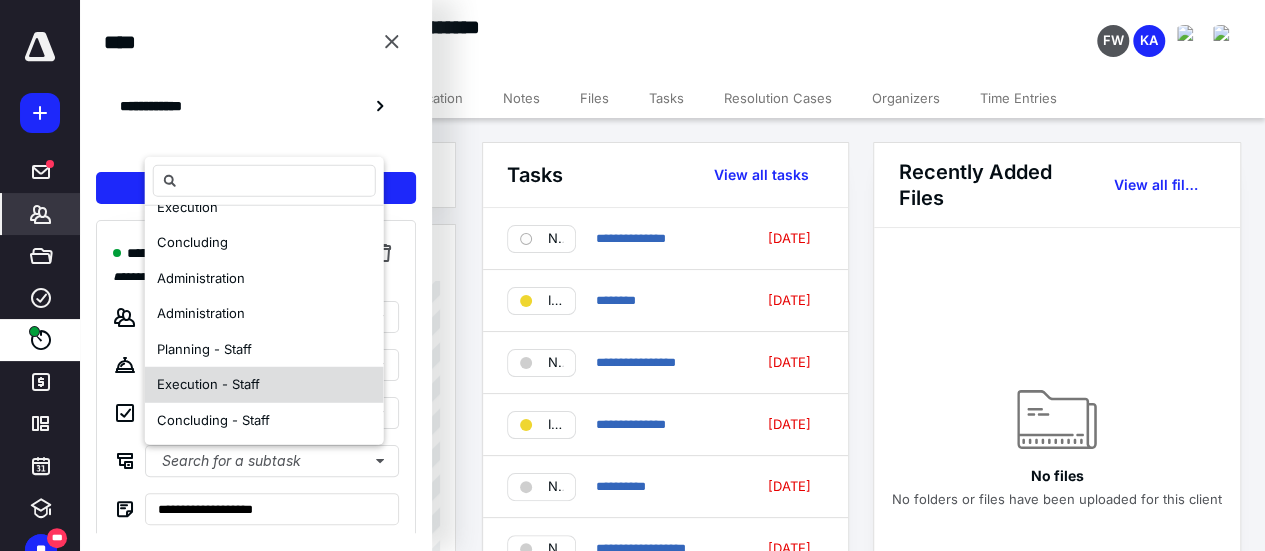 click on "Execution - Staff" at bounding box center (208, 384) 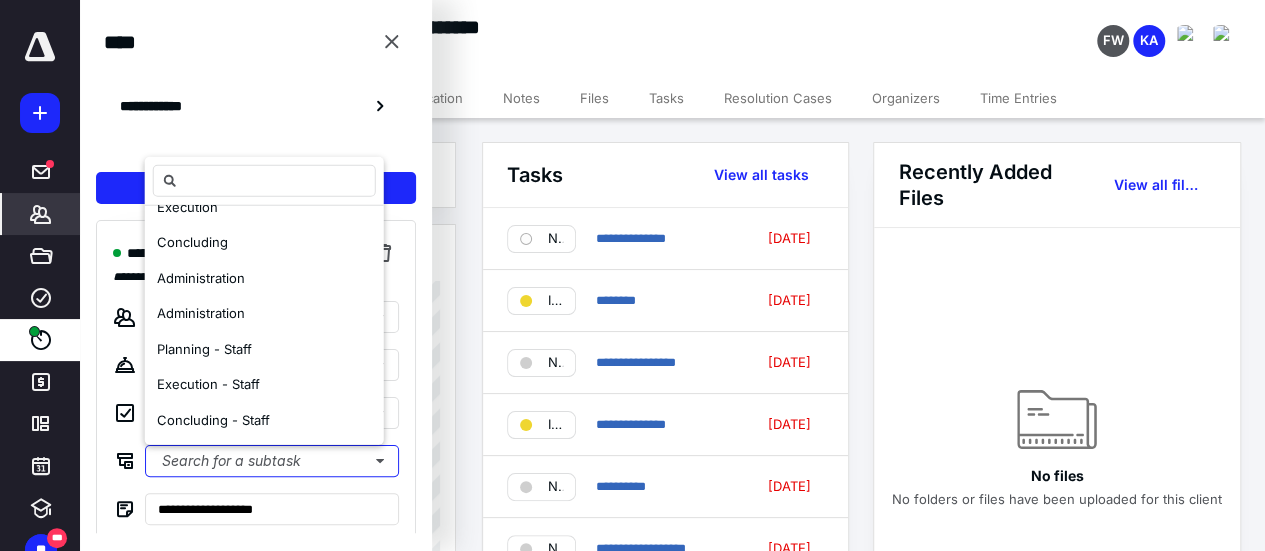 scroll, scrollTop: 0, scrollLeft: 0, axis: both 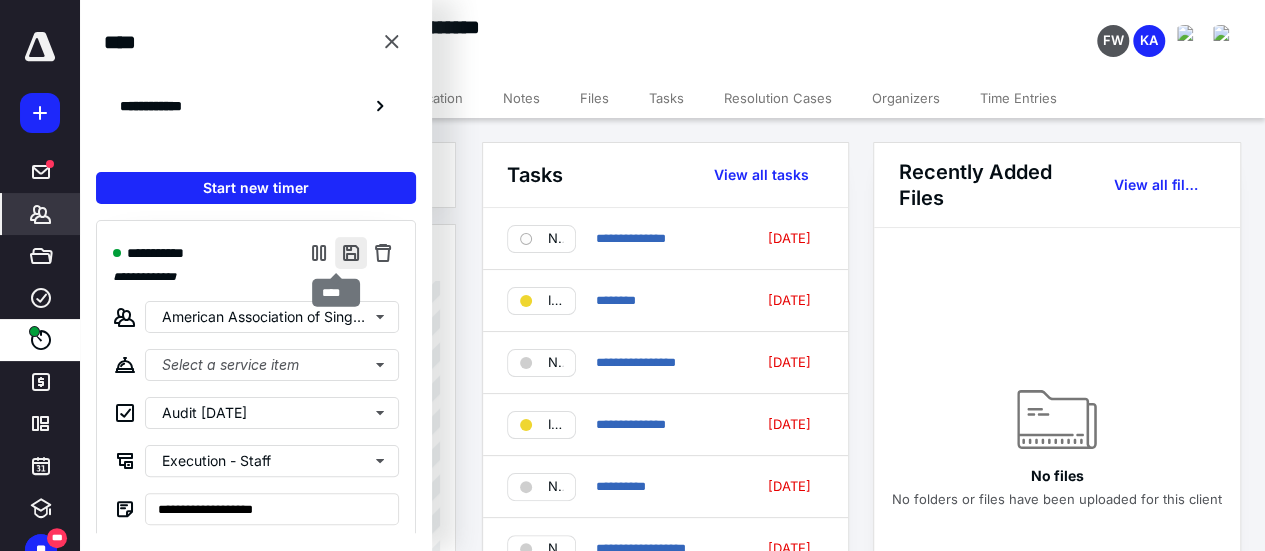 click at bounding box center (351, 253) 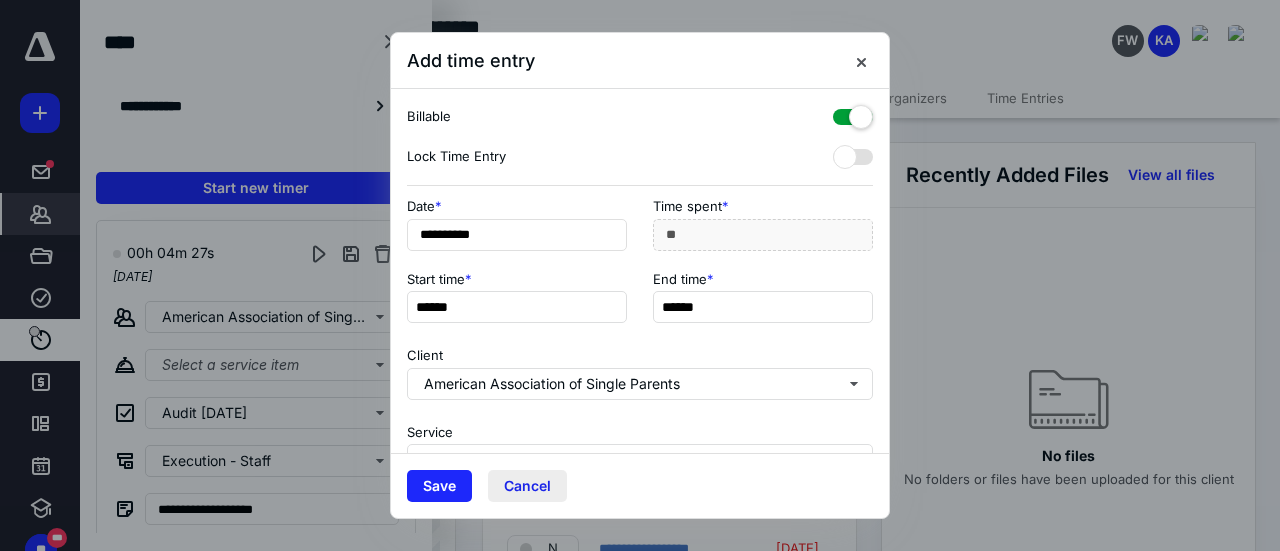 click on "Cancel" at bounding box center [527, 486] 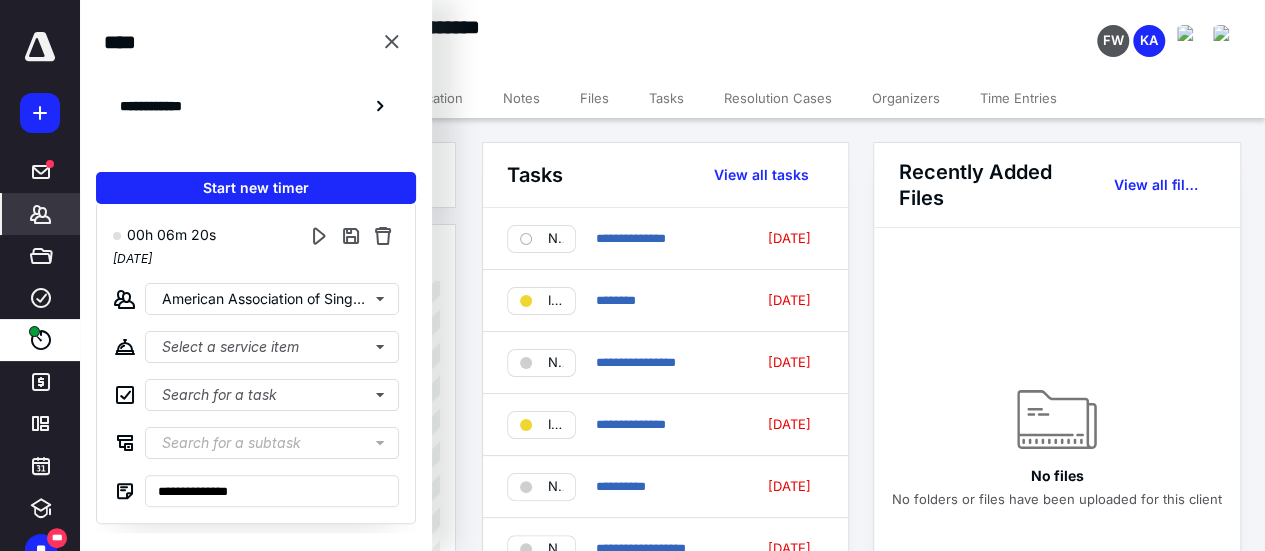 scroll, scrollTop: 400, scrollLeft: 0, axis: vertical 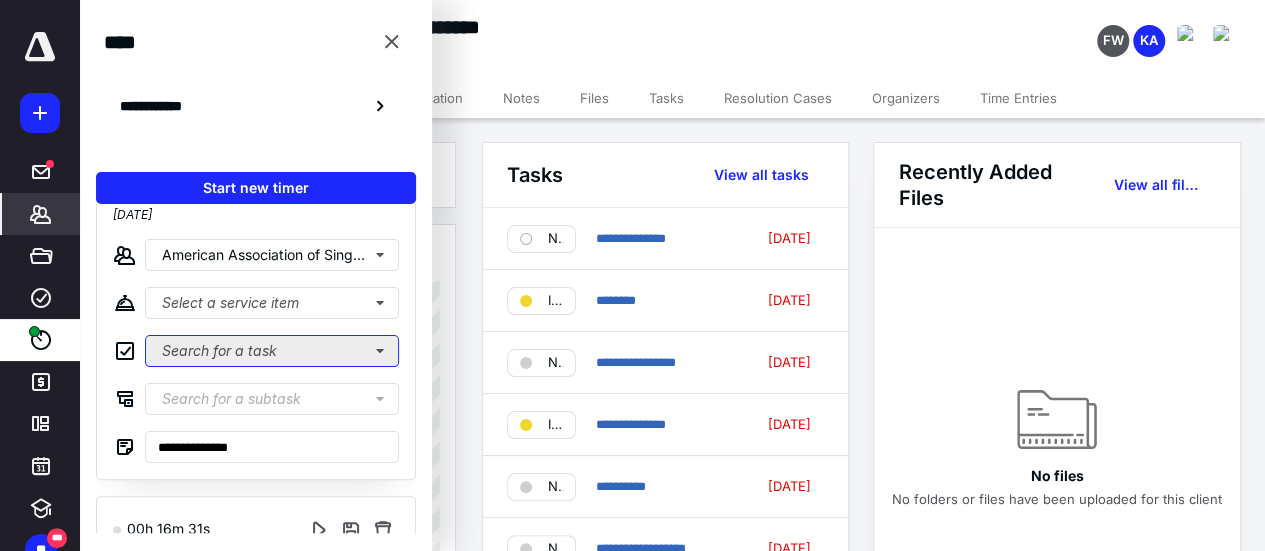 click on "Search for a task" at bounding box center [272, 351] 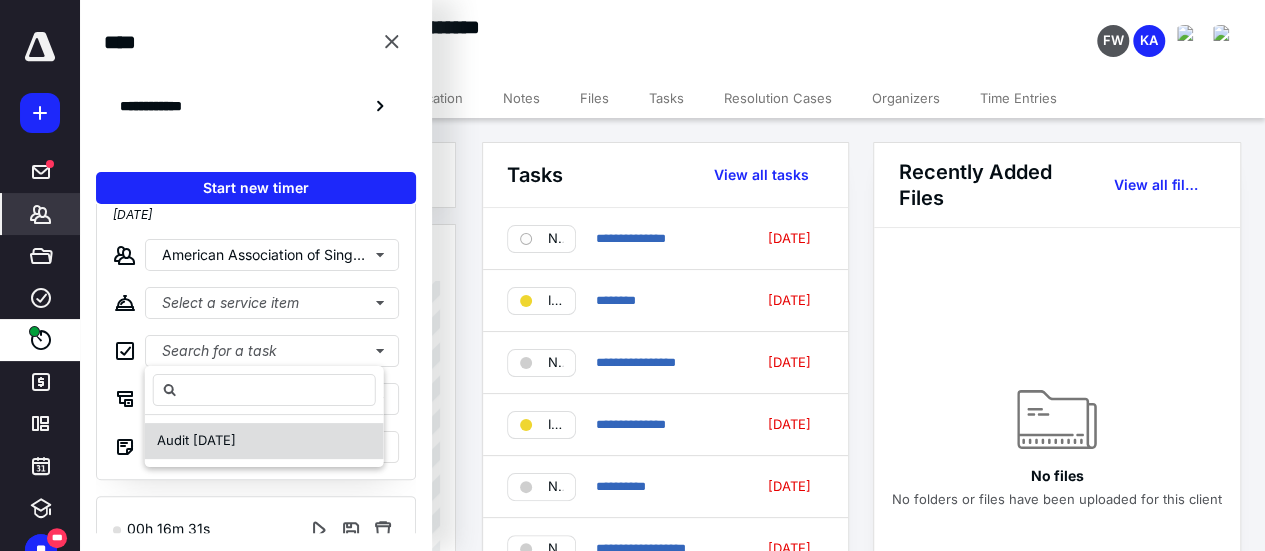 click on "Audit [DATE]" at bounding box center (196, 440) 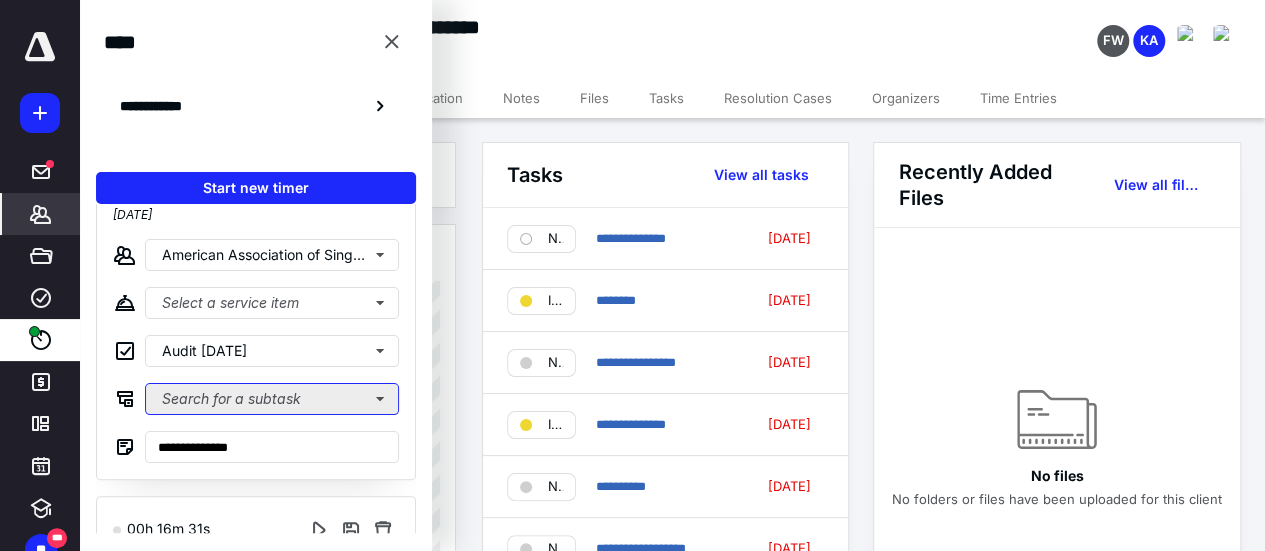 click on "Search for a subtask" at bounding box center [272, 399] 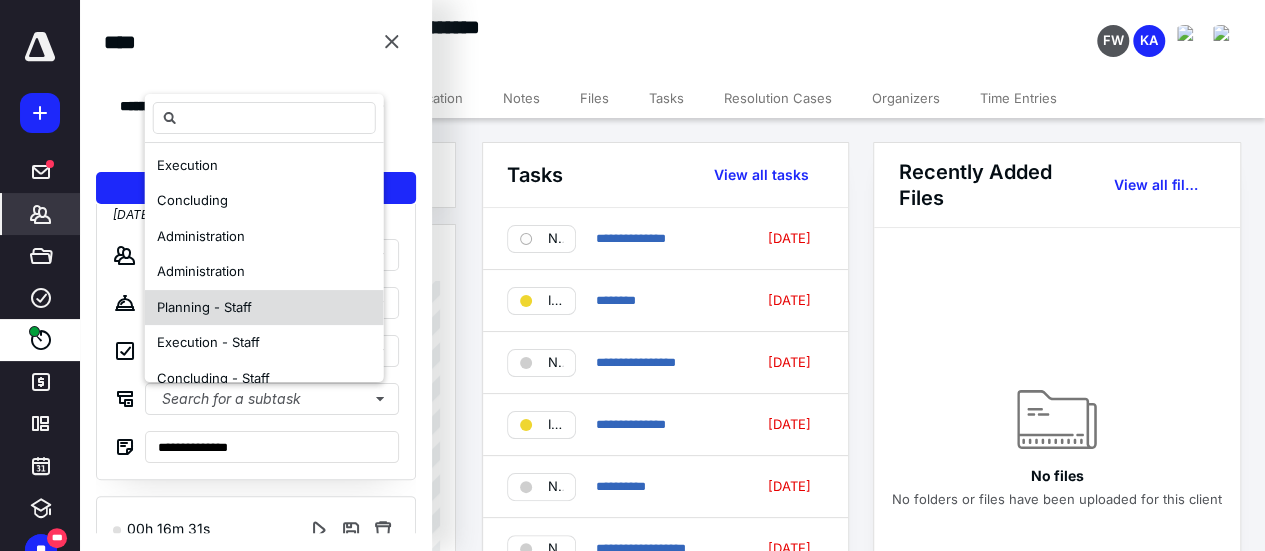 scroll, scrollTop: 60, scrollLeft: 0, axis: vertical 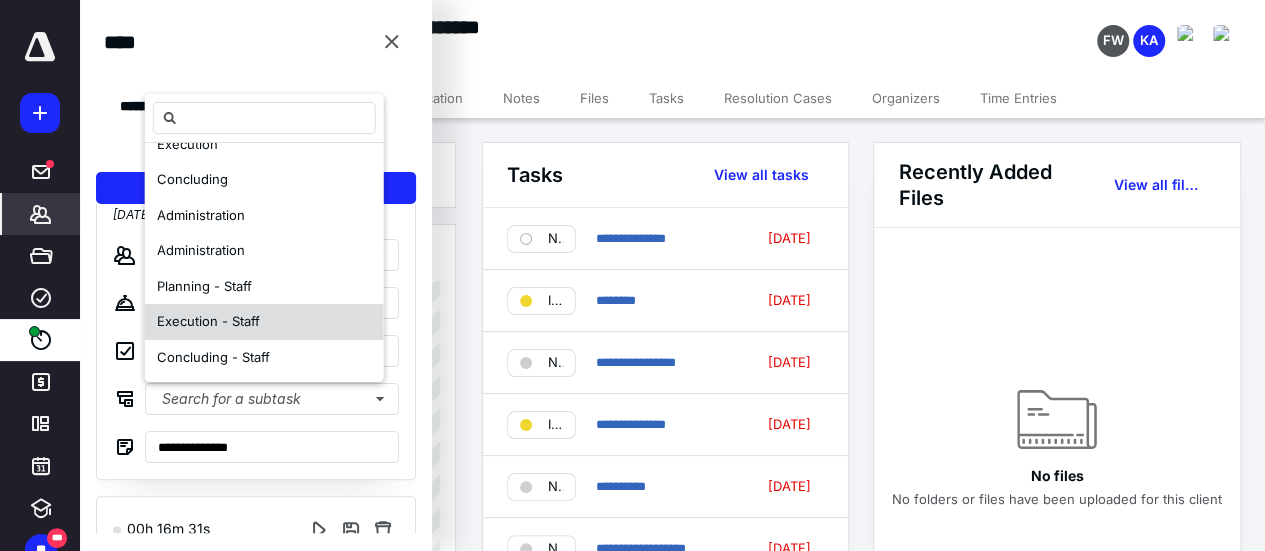 click on "Execution - Staff" at bounding box center (264, 322) 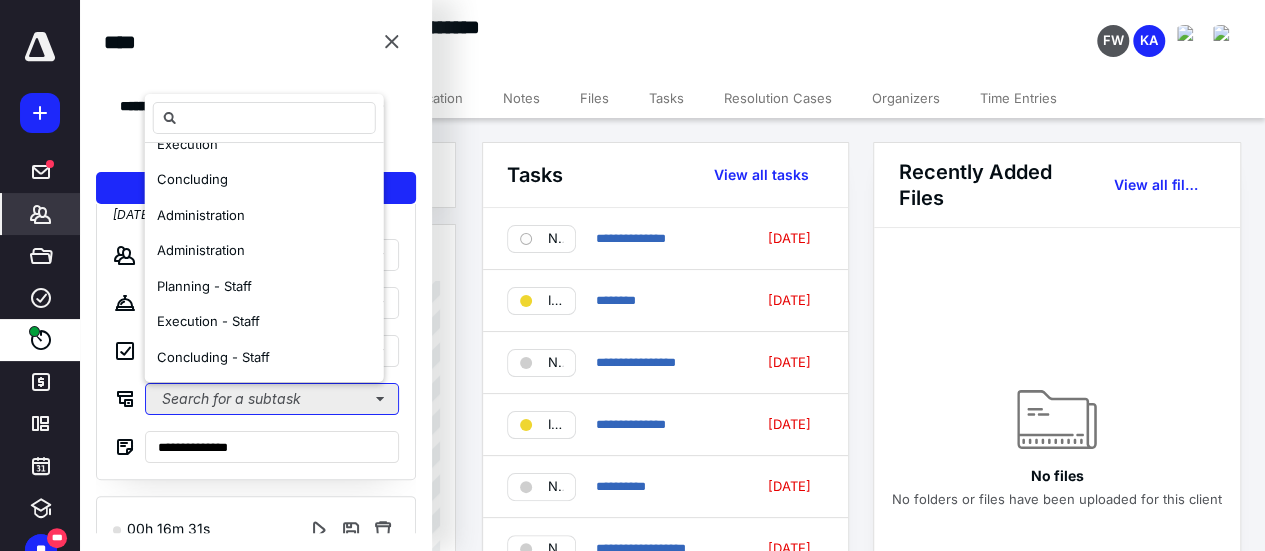scroll, scrollTop: 0, scrollLeft: 0, axis: both 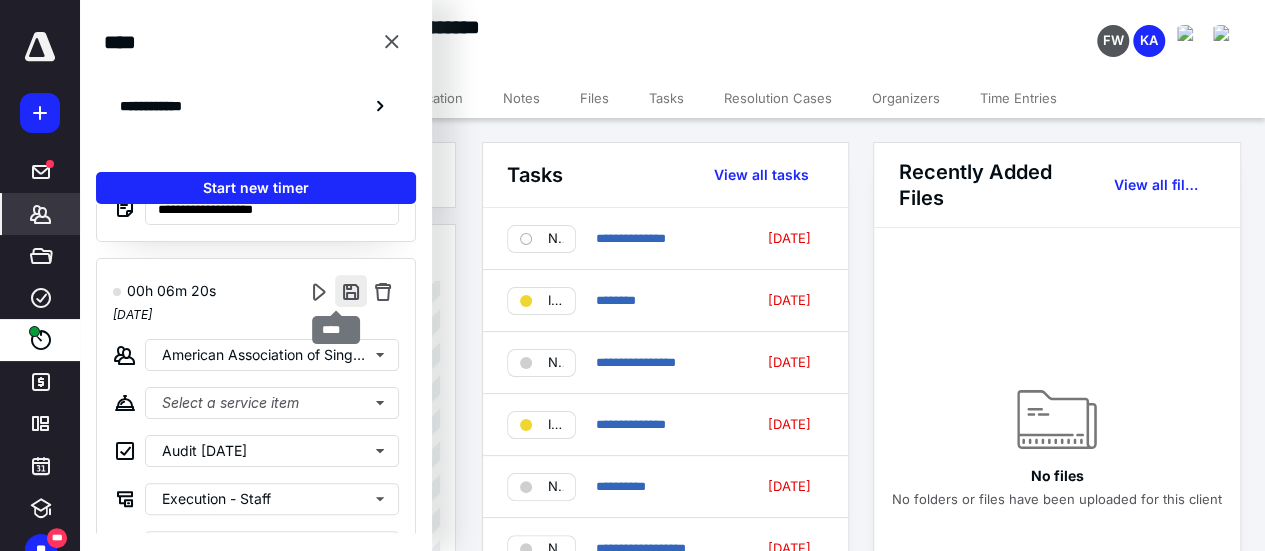 click at bounding box center [351, 291] 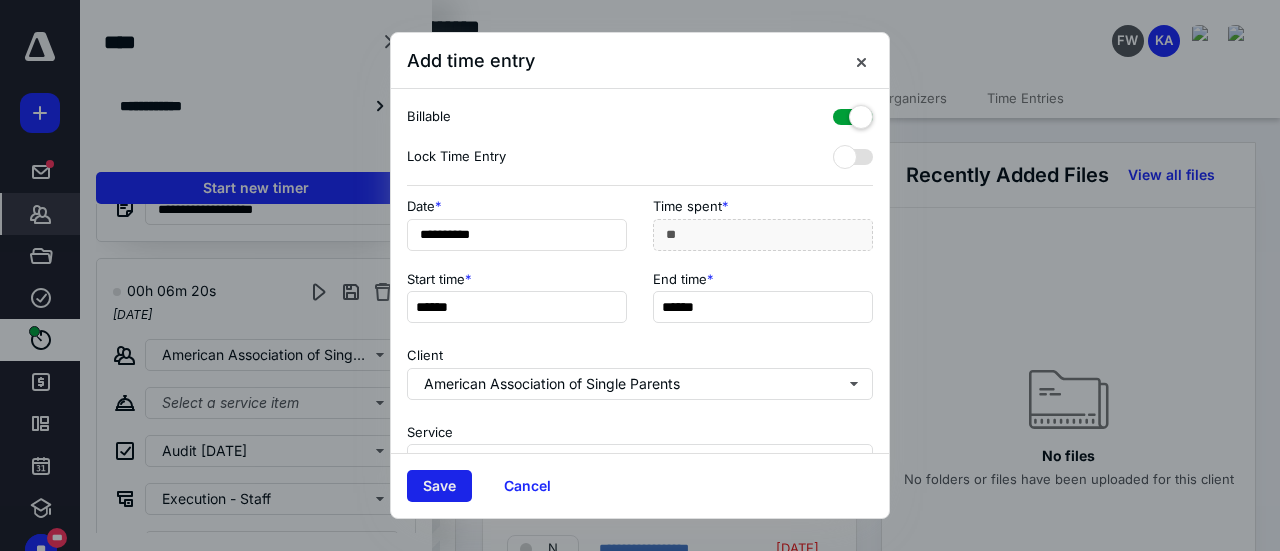 click on "Save" at bounding box center [439, 486] 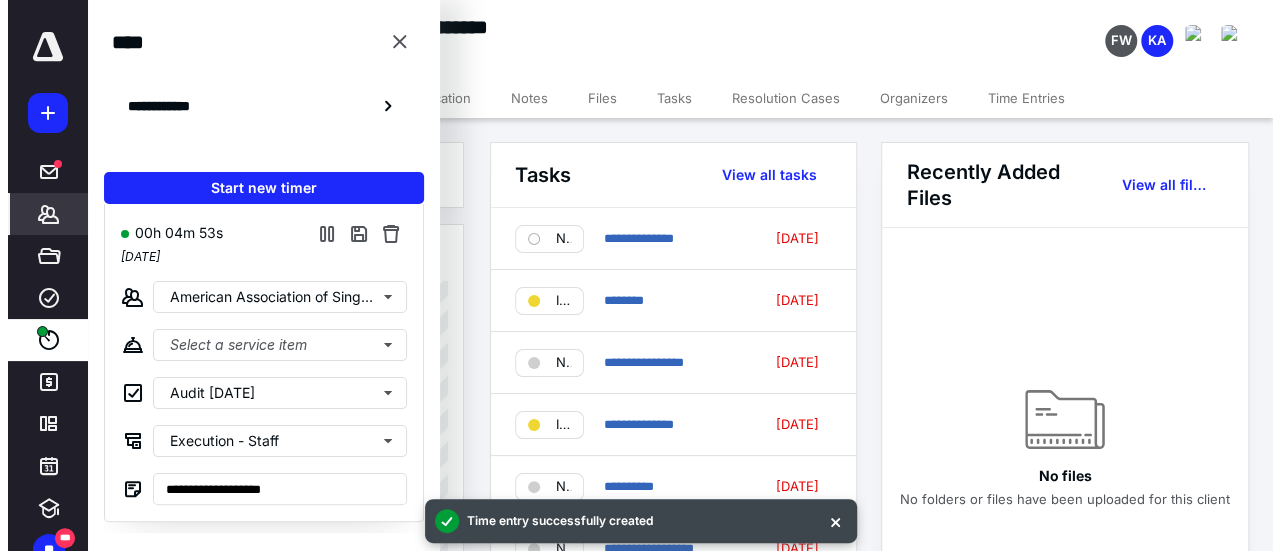 scroll, scrollTop: 0, scrollLeft: 0, axis: both 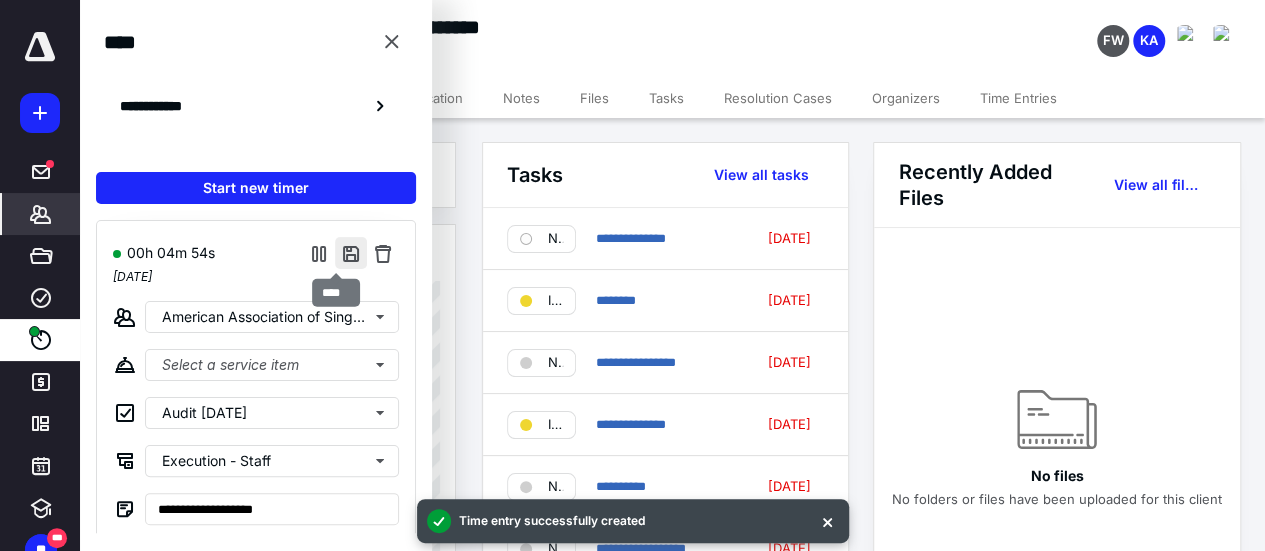 click at bounding box center (351, 253) 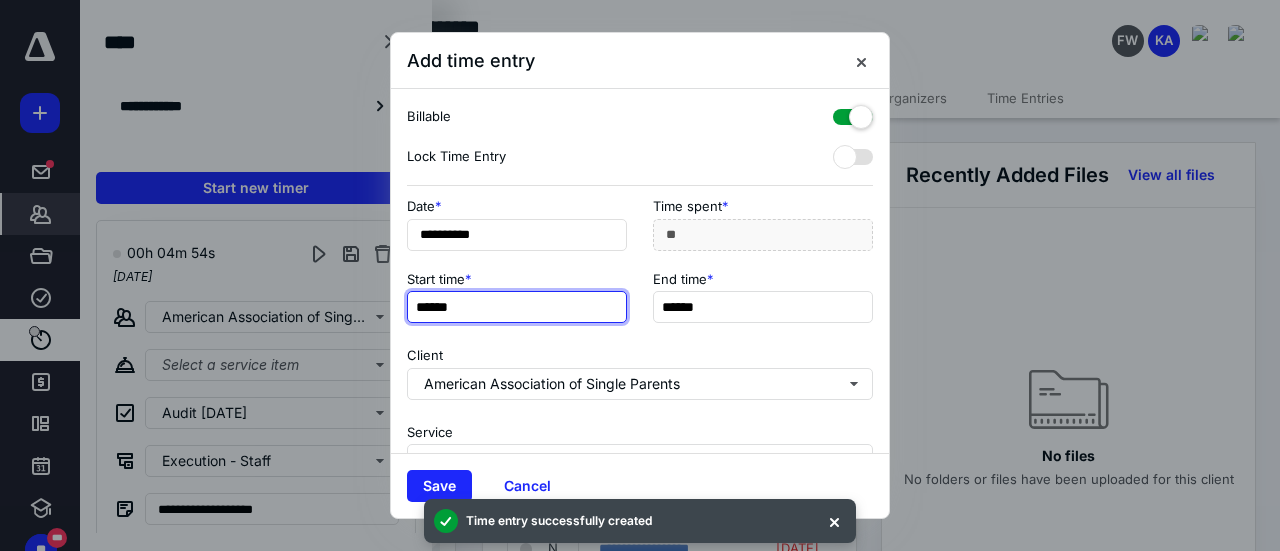 click on "******" at bounding box center (517, 307) 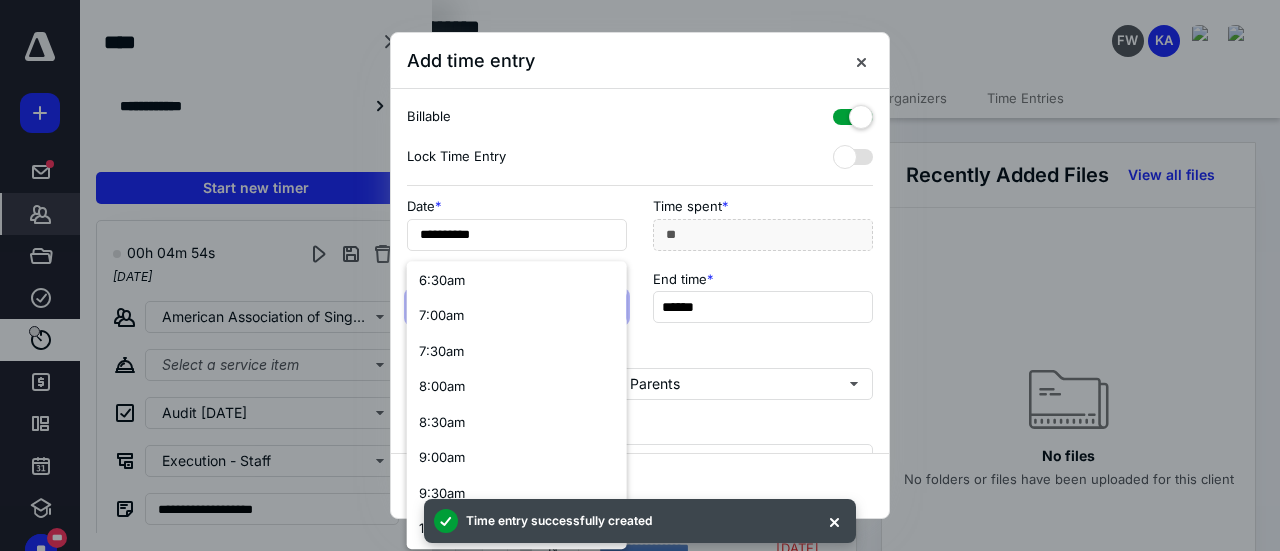 scroll, scrollTop: 500, scrollLeft: 0, axis: vertical 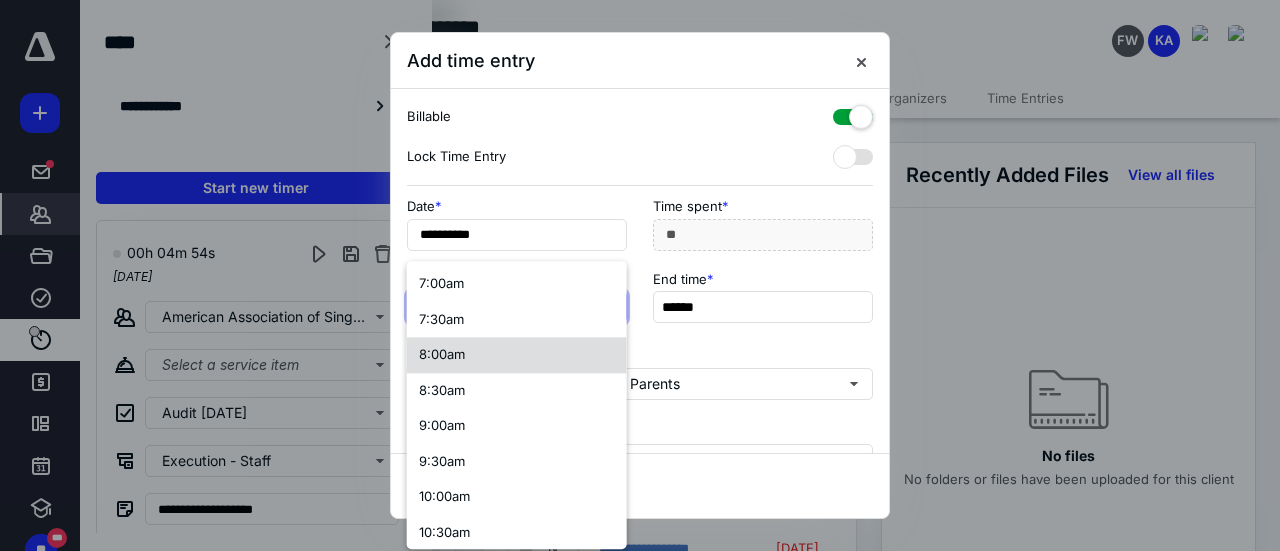 click on "8:00am" at bounding box center (517, 355) 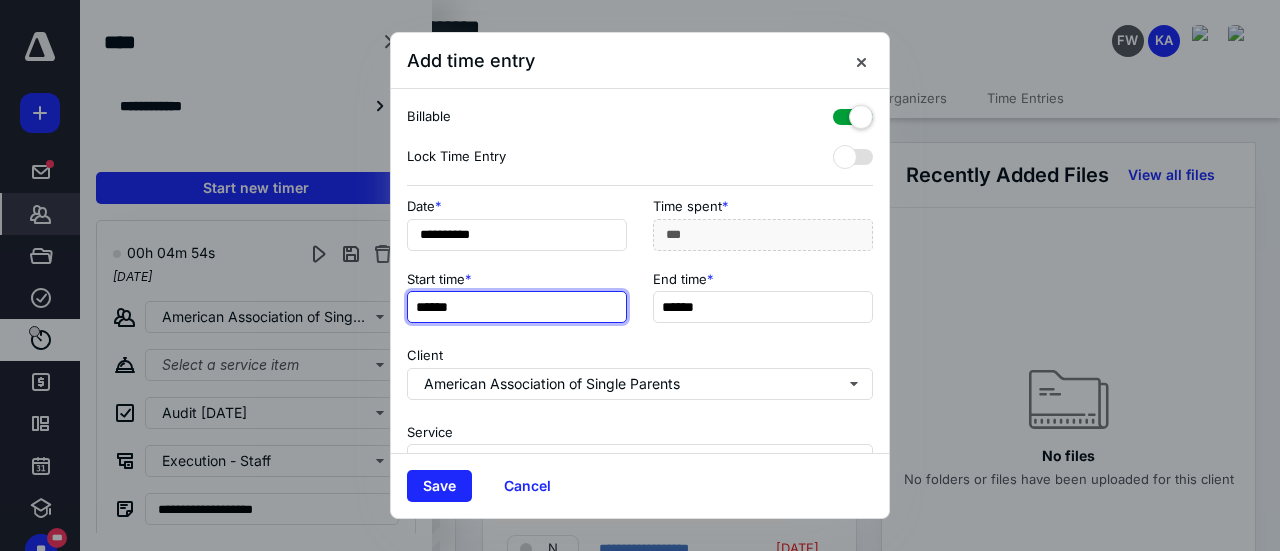 scroll, scrollTop: 0, scrollLeft: 0, axis: both 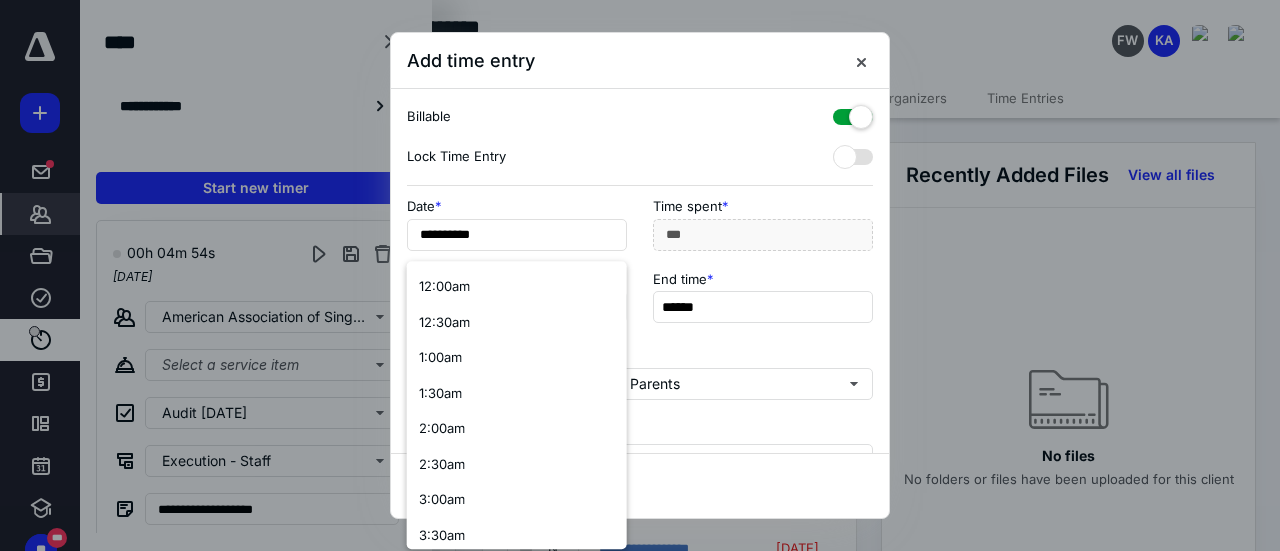 click on "Start time * ****** End time * ******" at bounding box center [640, 303] 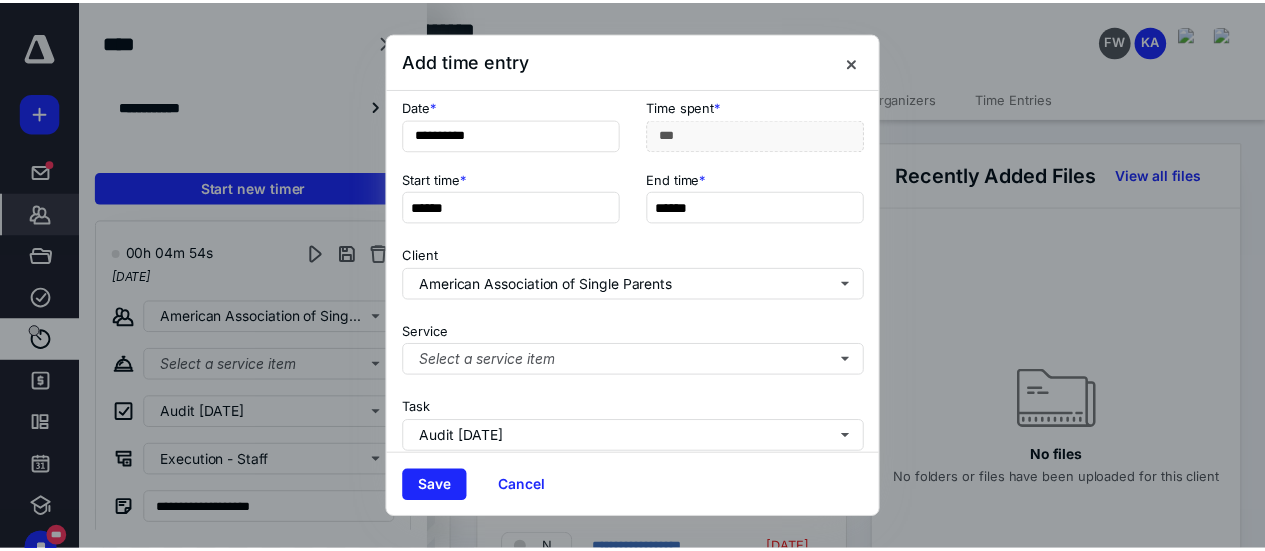 scroll, scrollTop: 200, scrollLeft: 0, axis: vertical 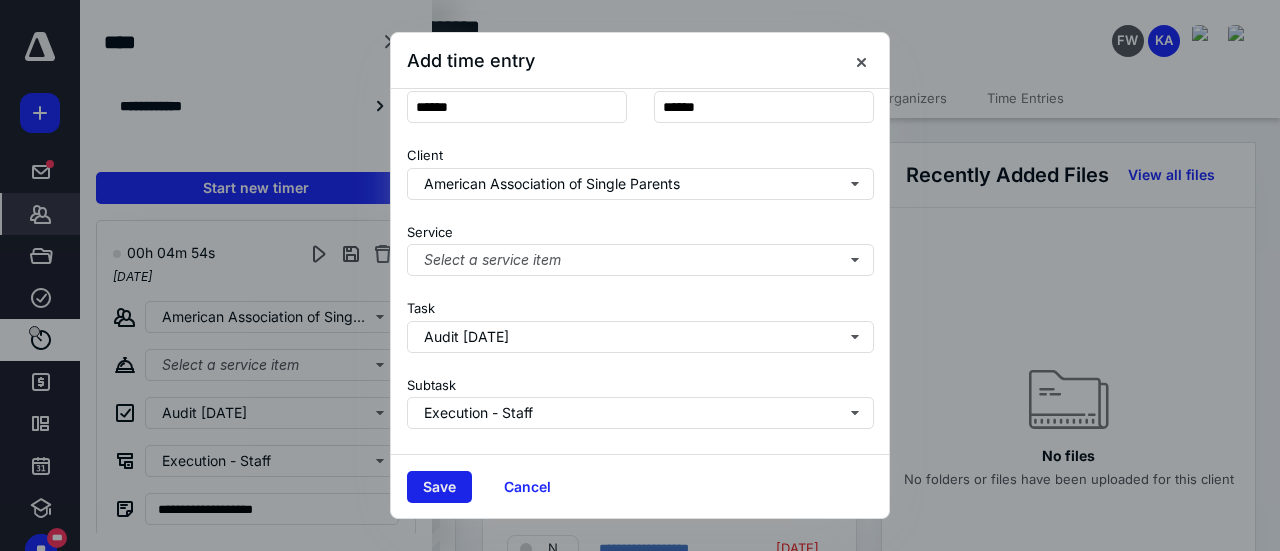 click on "Save" at bounding box center (439, 487) 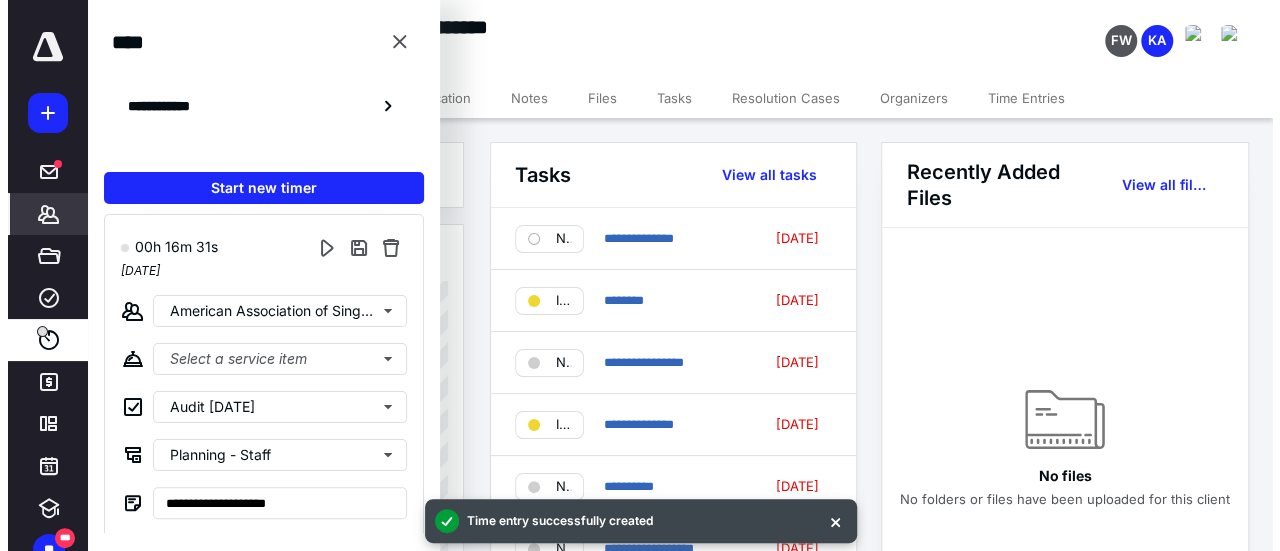 scroll, scrollTop: 8, scrollLeft: 0, axis: vertical 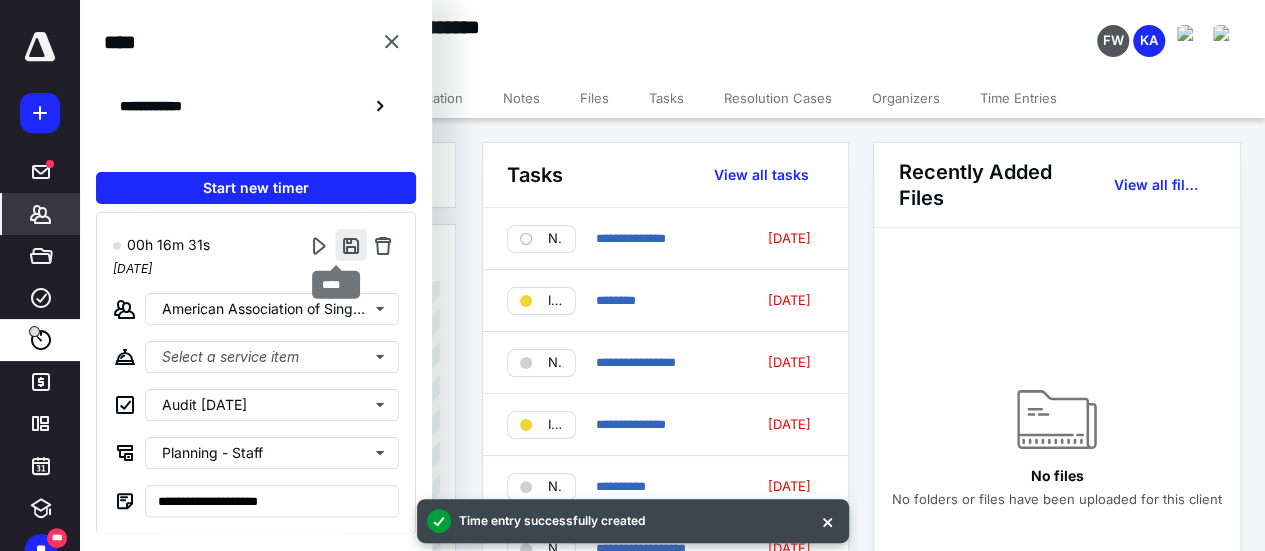 click at bounding box center (351, 245) 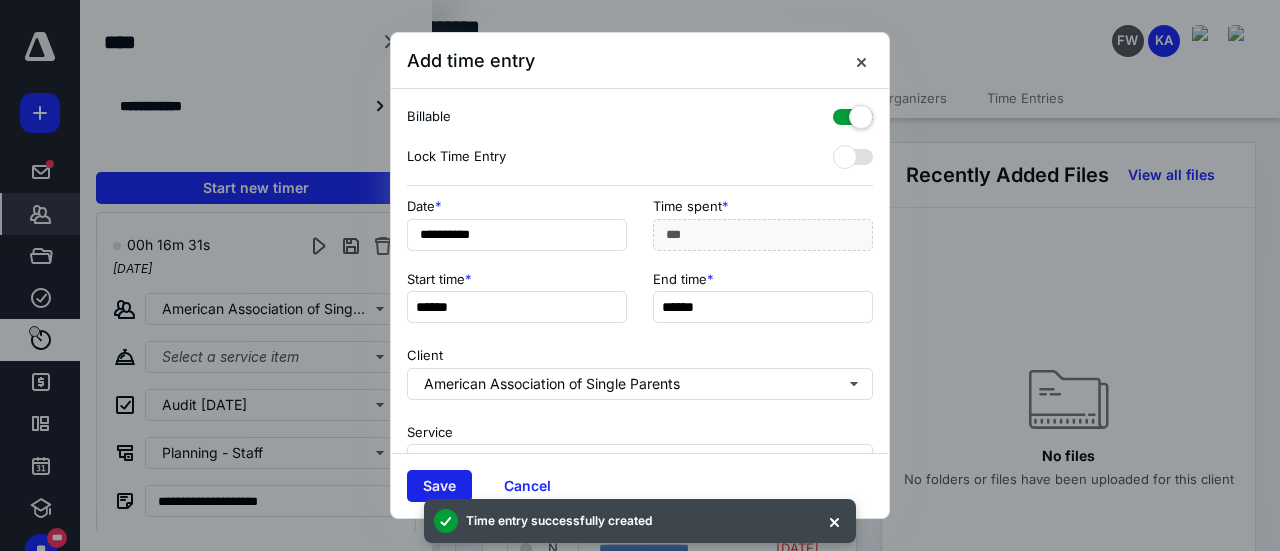 click on "Save" at bounding box center (439, 486) 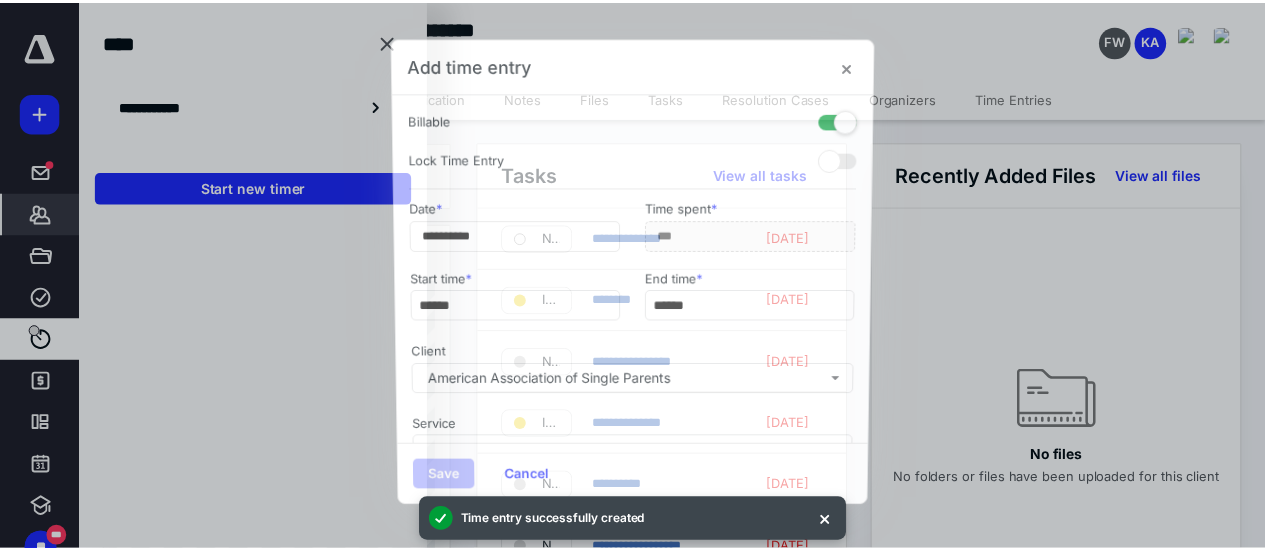 scroll, scrollTop: 0, scrollLeft: 0, axis: both 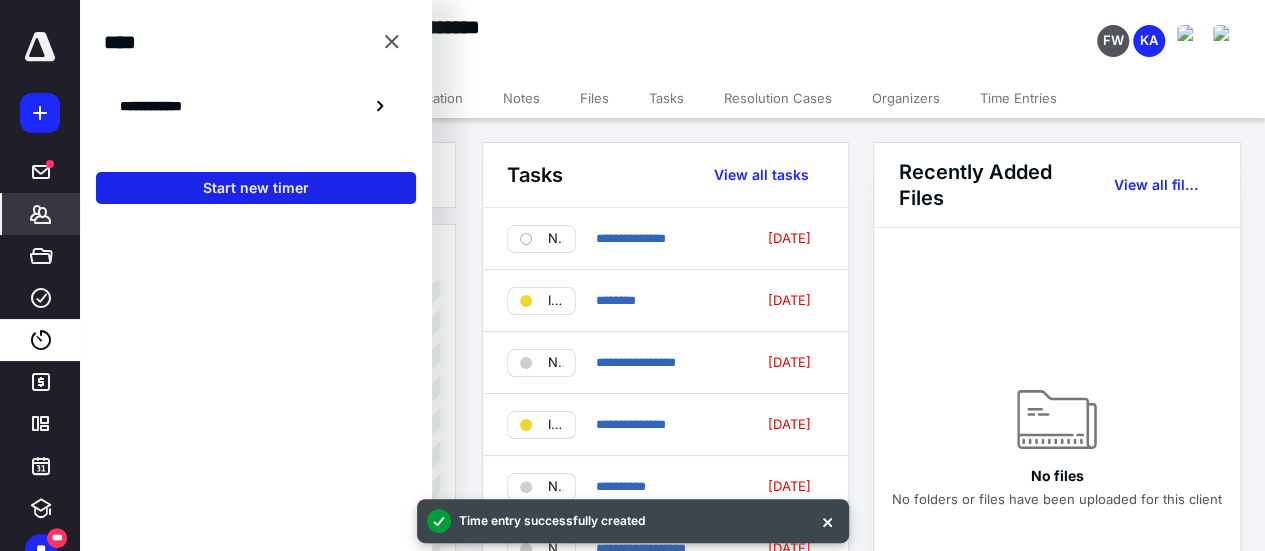 click on "Start new timer" at bounding box center (256, 188) 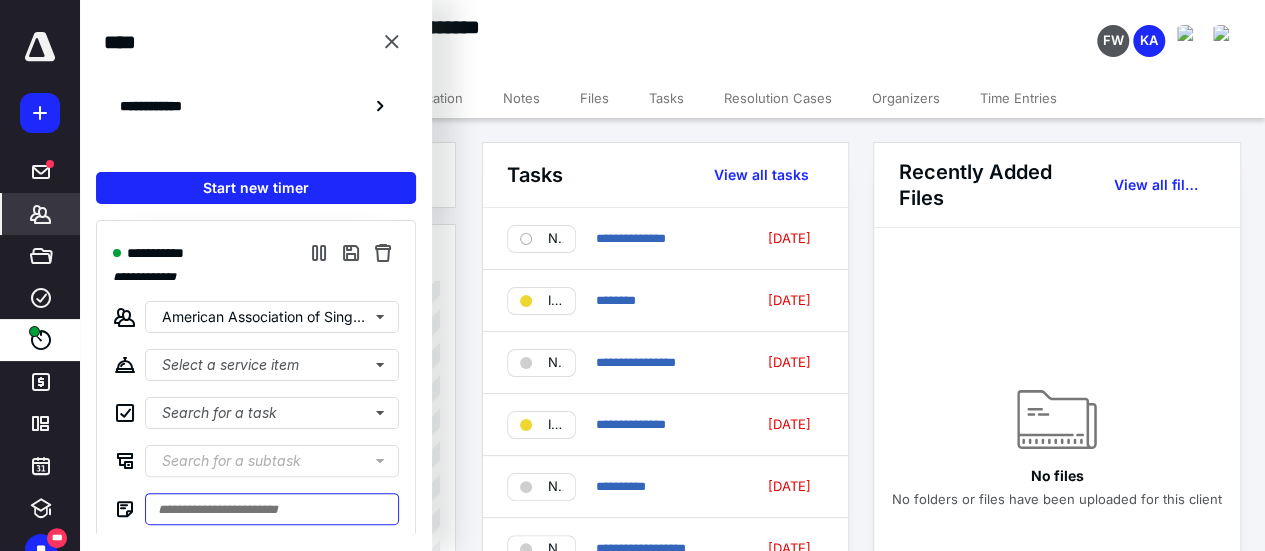 click at bounding box center [272, 509] 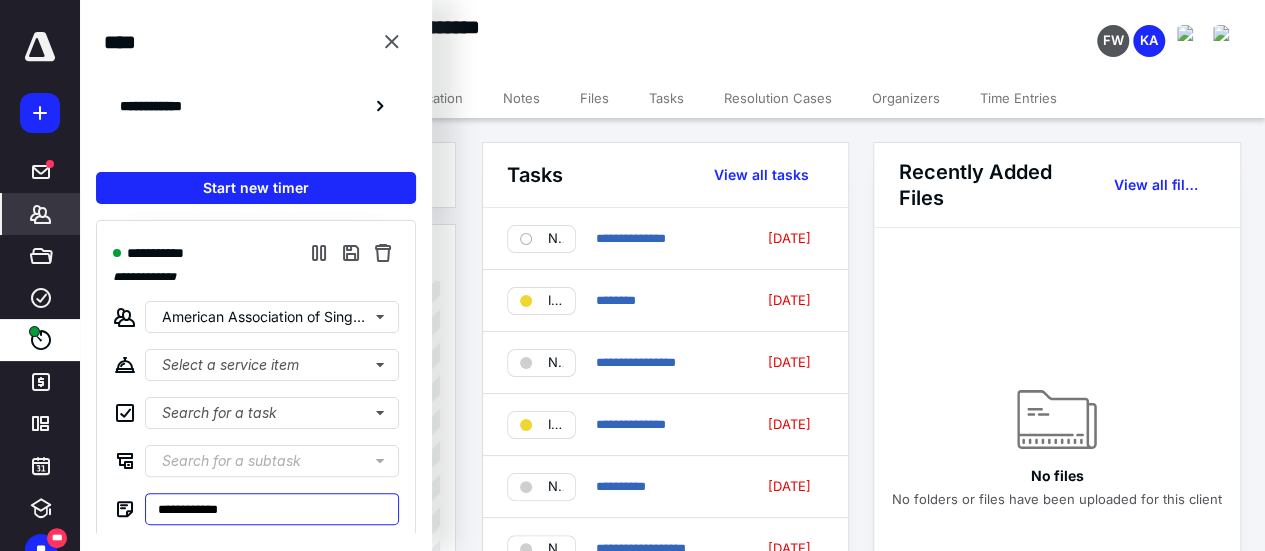 type on "**********" 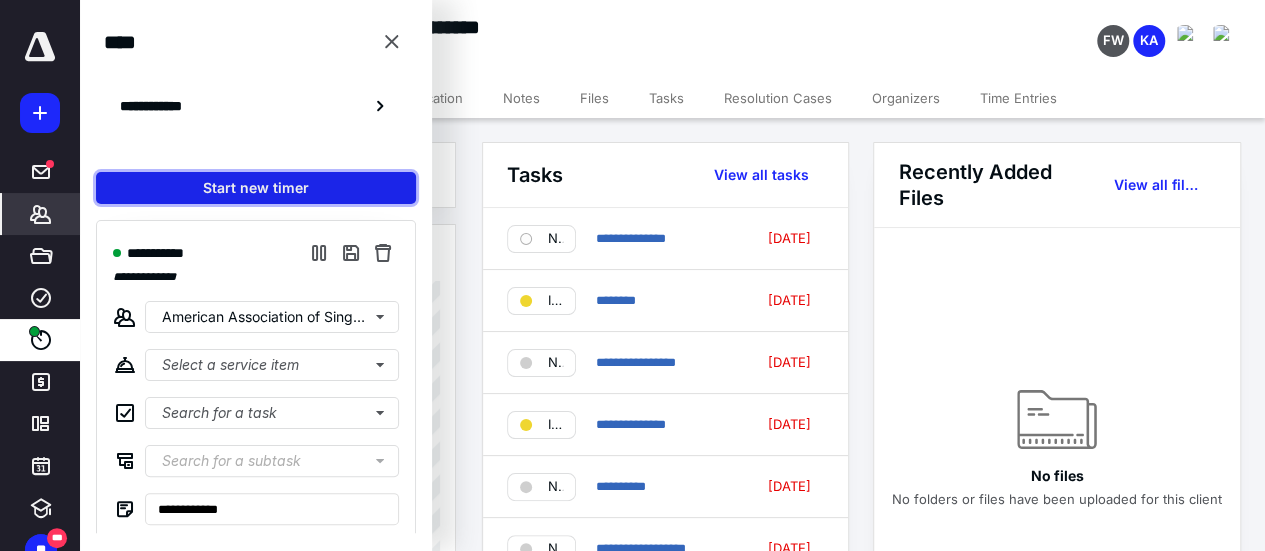 click on "Start new timer" at bounding box center (256, 188) 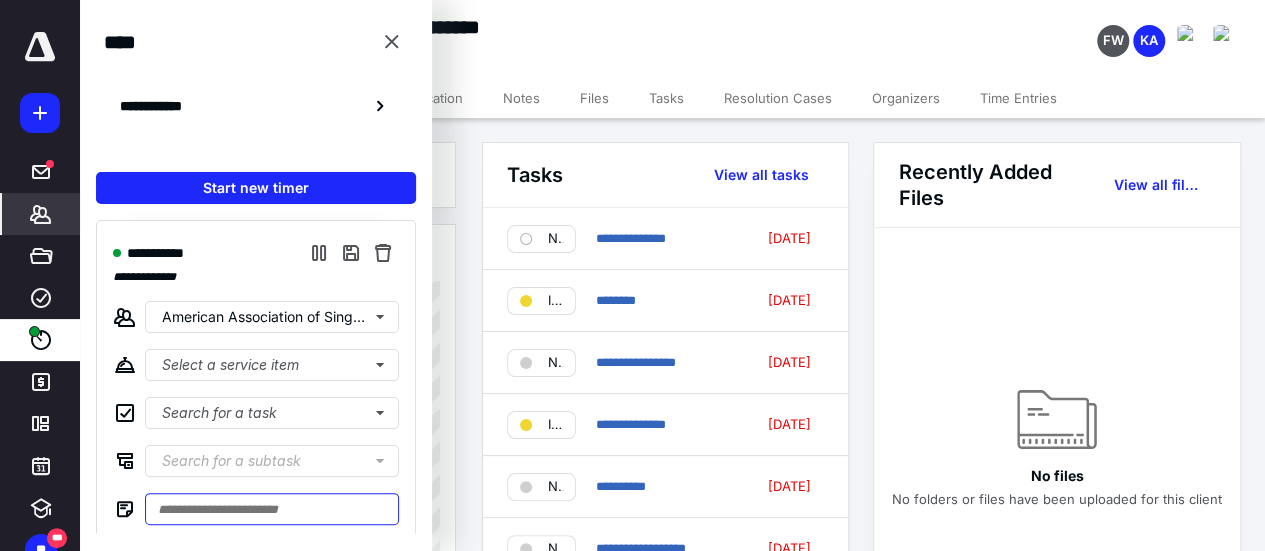 click at bounding box center (272, 509) 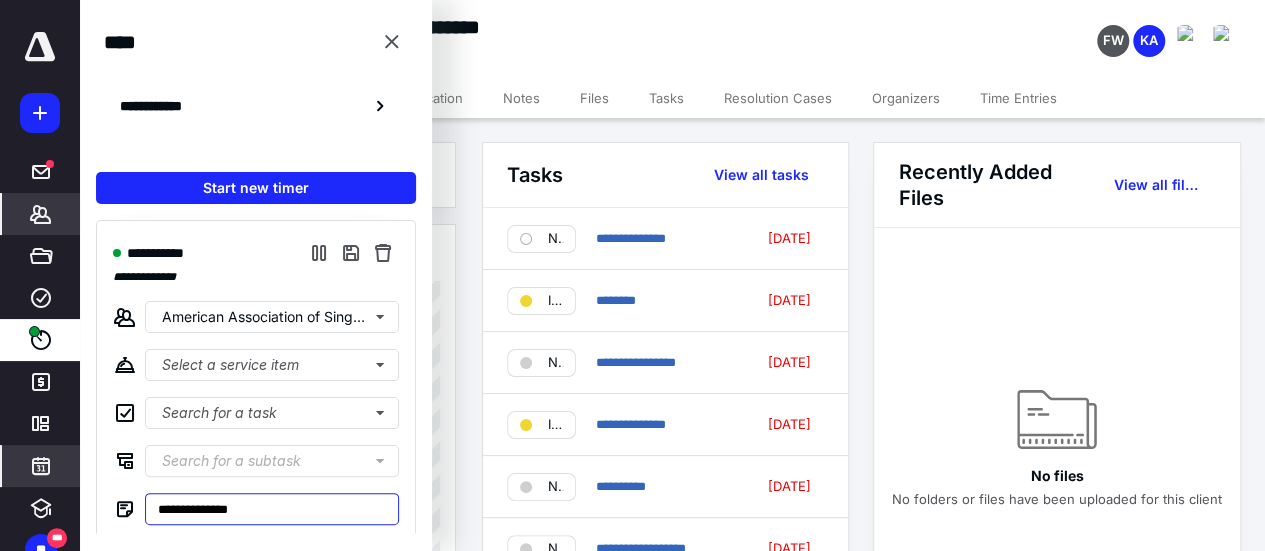 type on "**********" 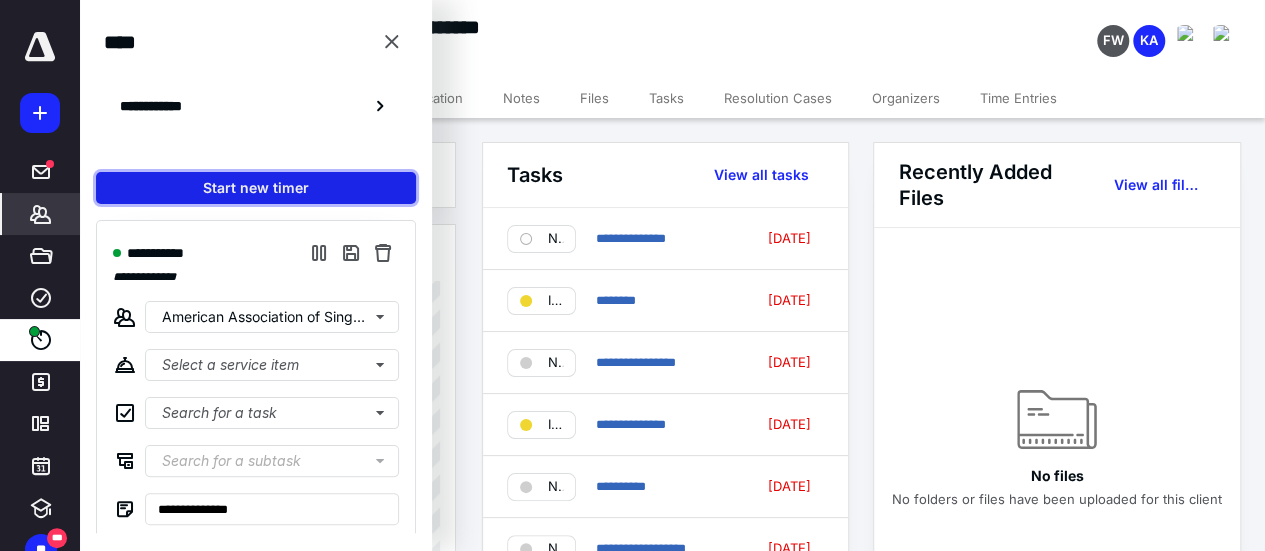 click on "Start new timer" at bounding box center (256, 188) 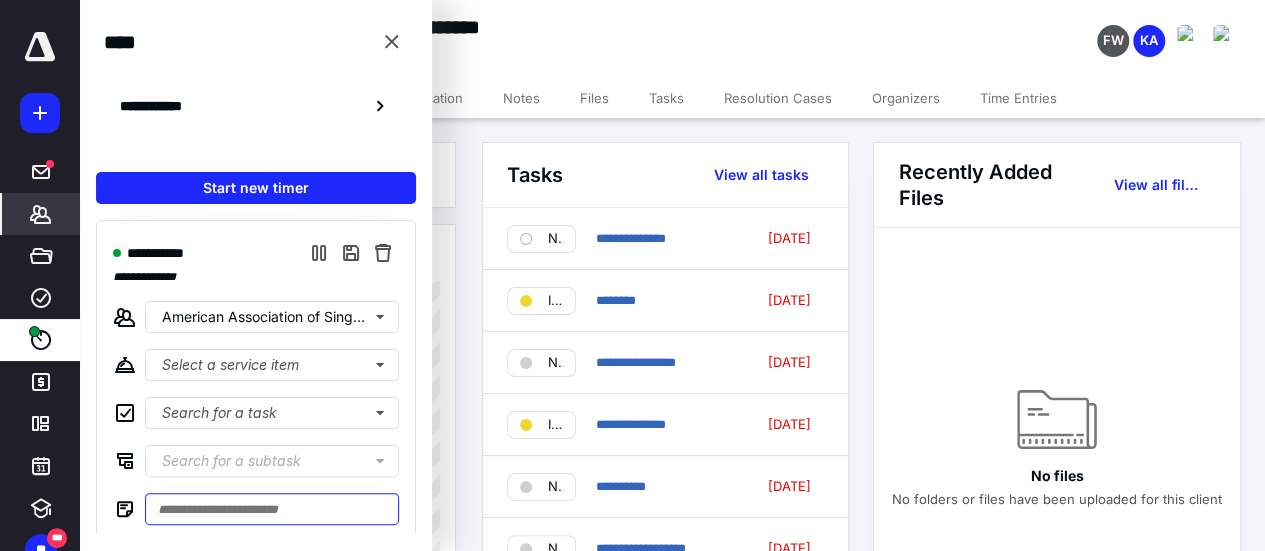 click at bounding box center (272, 509) 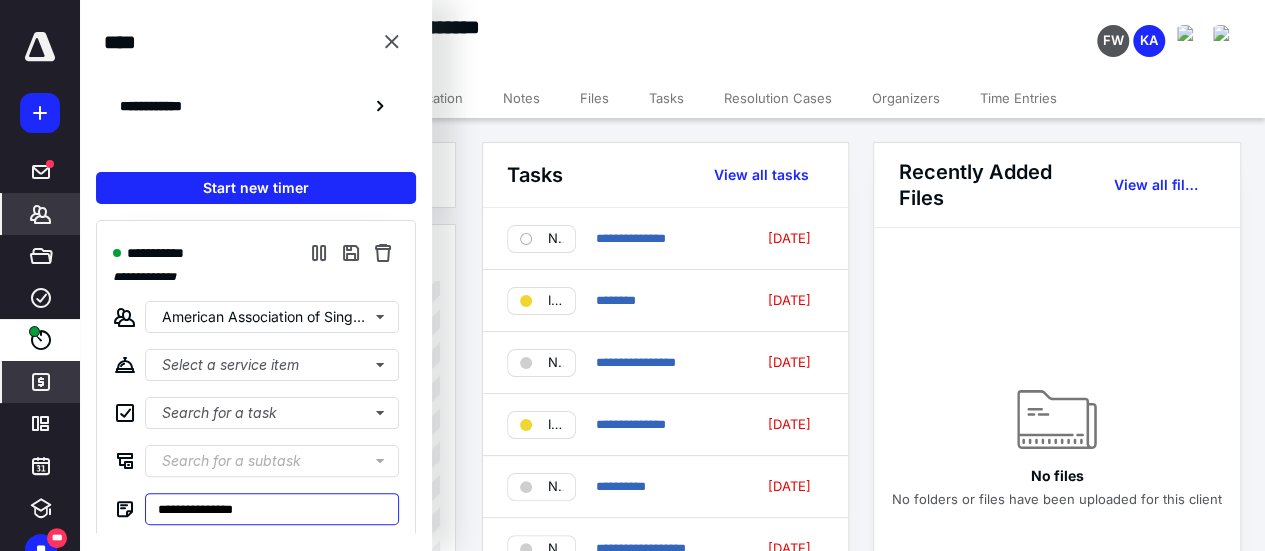 type on "**********" 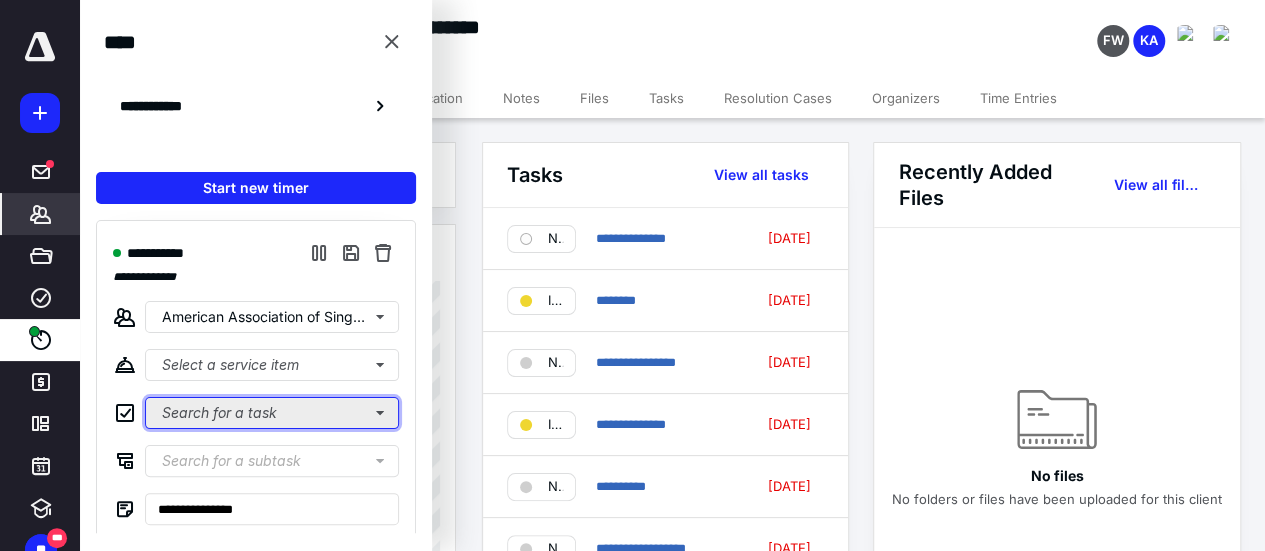 click on "Search for a task" at bounding box center [272, 413] 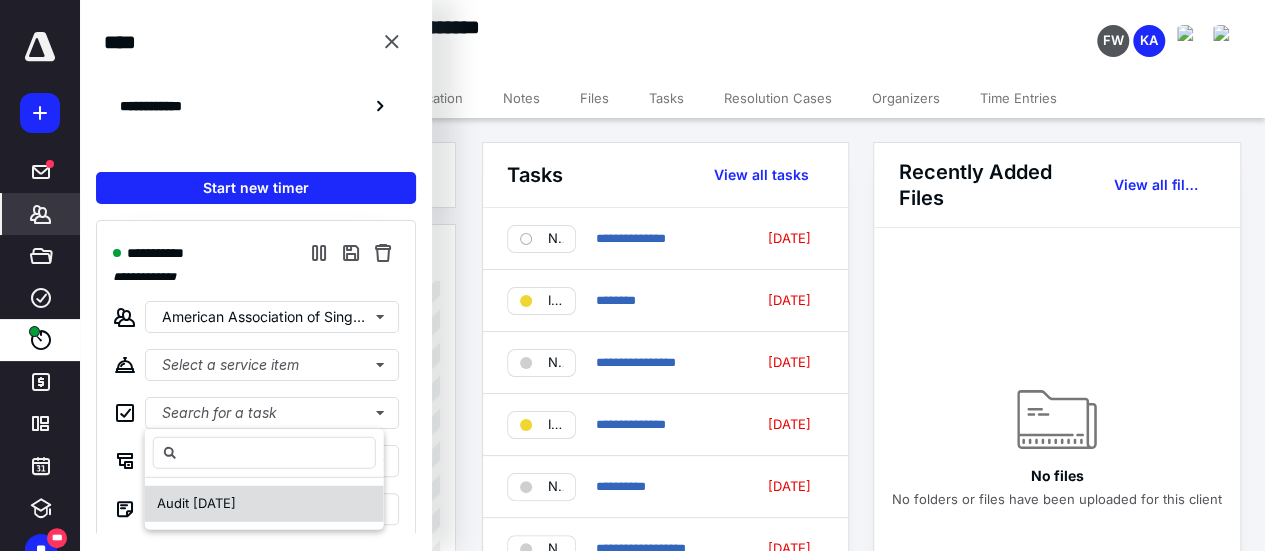 click on "Audit [DATE]" at bounding box center [196, 503] 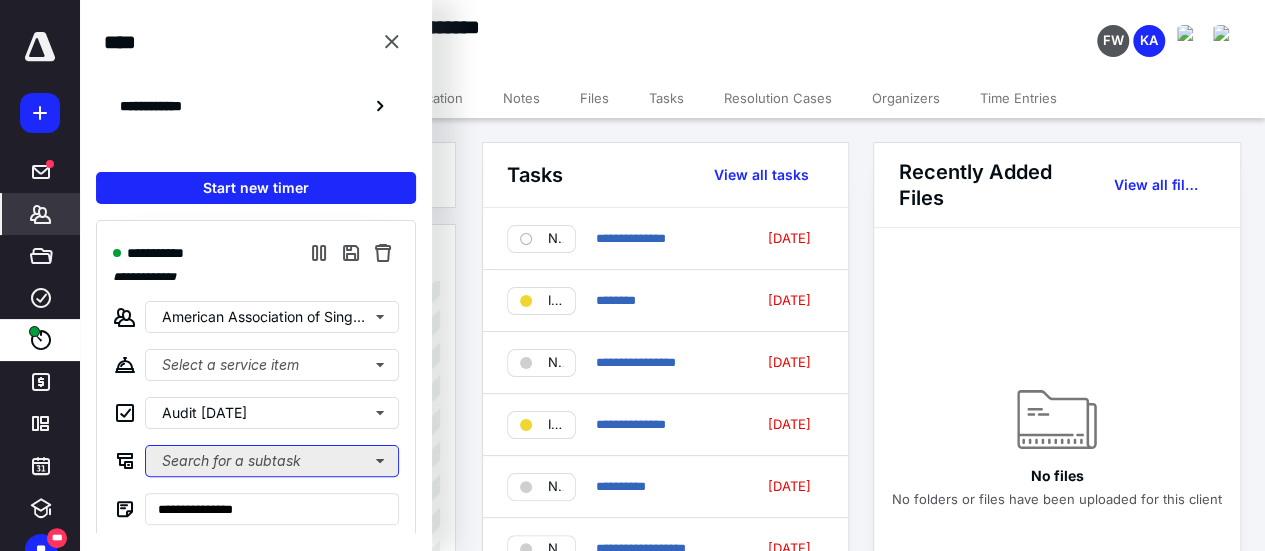 click on "Search for a subtask" at bounding box center [272, 461] 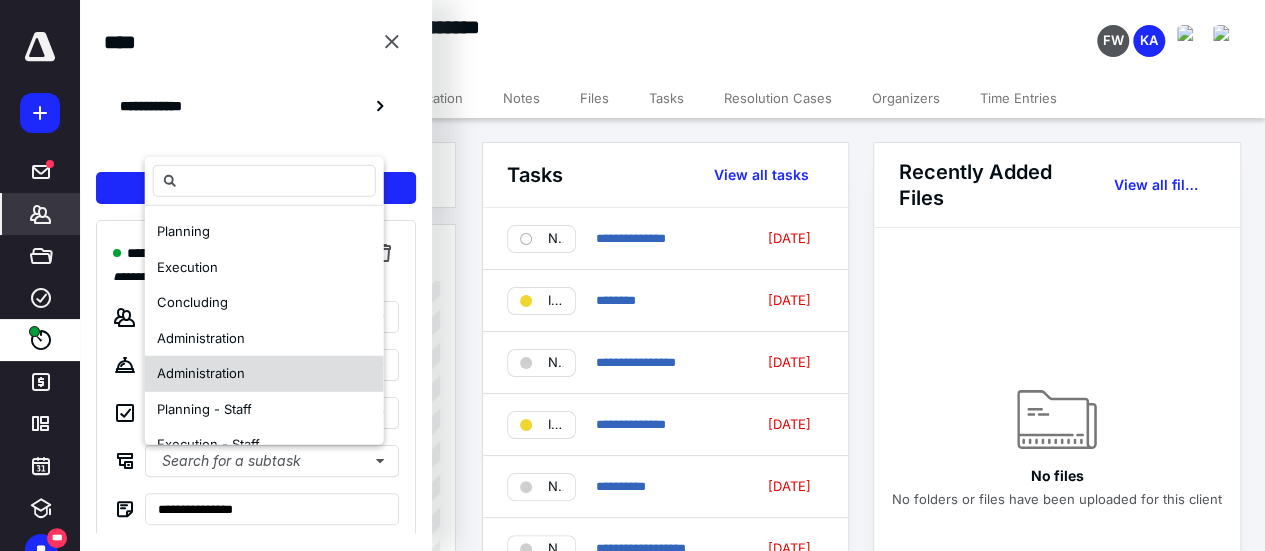 scroll, scrollTop: 60, scrollLeft: 0, axis: vertical 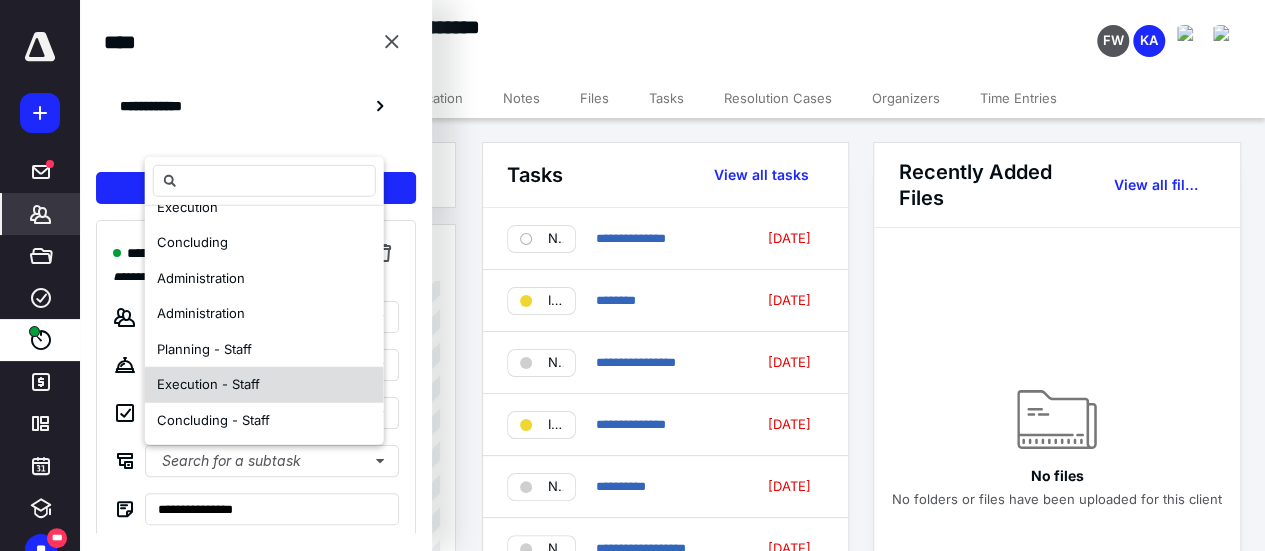 click on "Execution - Staff" at bounding box center [208, 384] 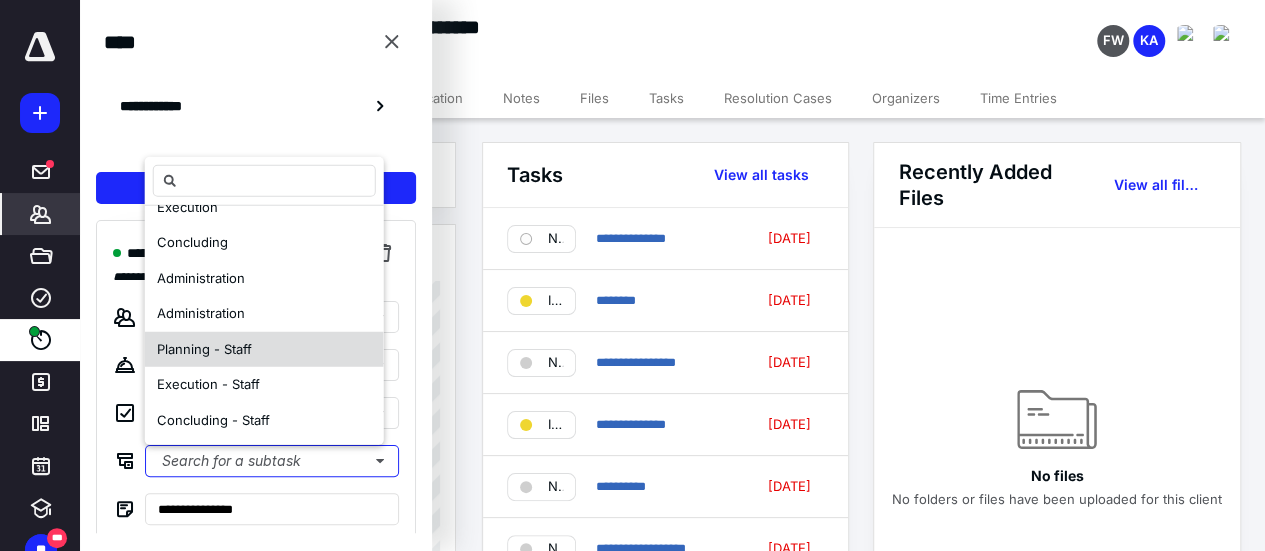 scroll, scrollTop: 0, scrollLeft: 0, axis: both 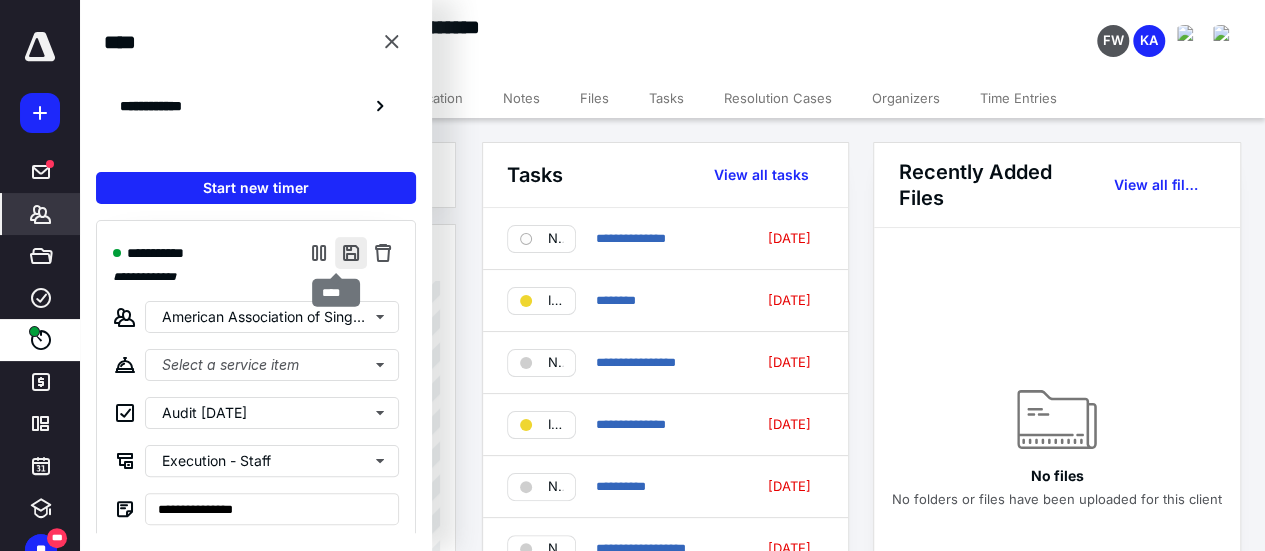click at bounding box center [351, 253] 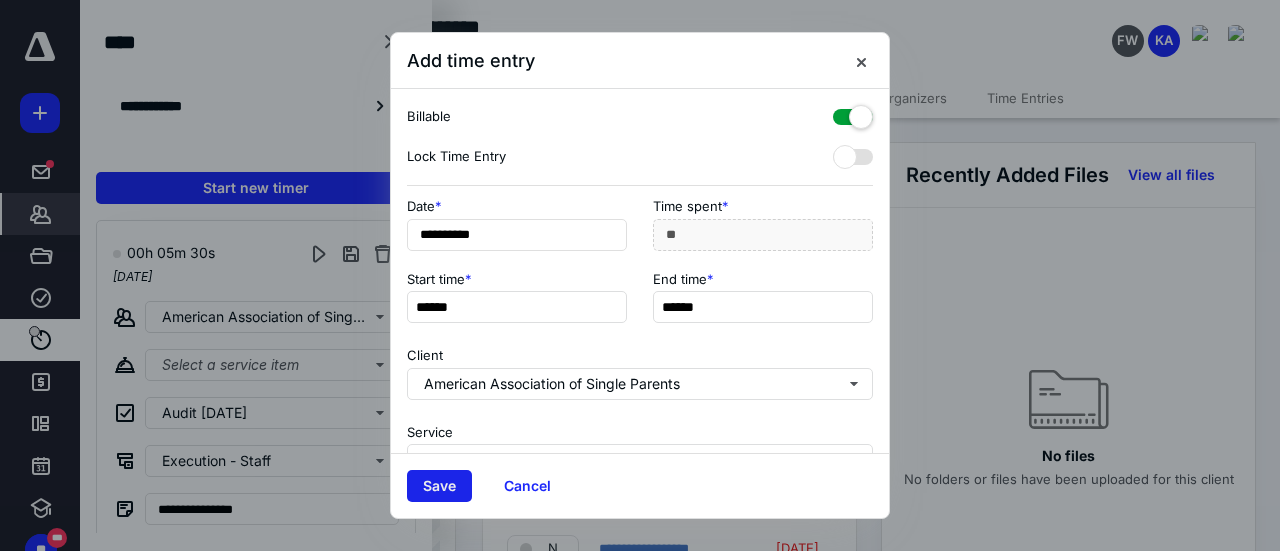 click on "Save" at bounding box center [439, 486] 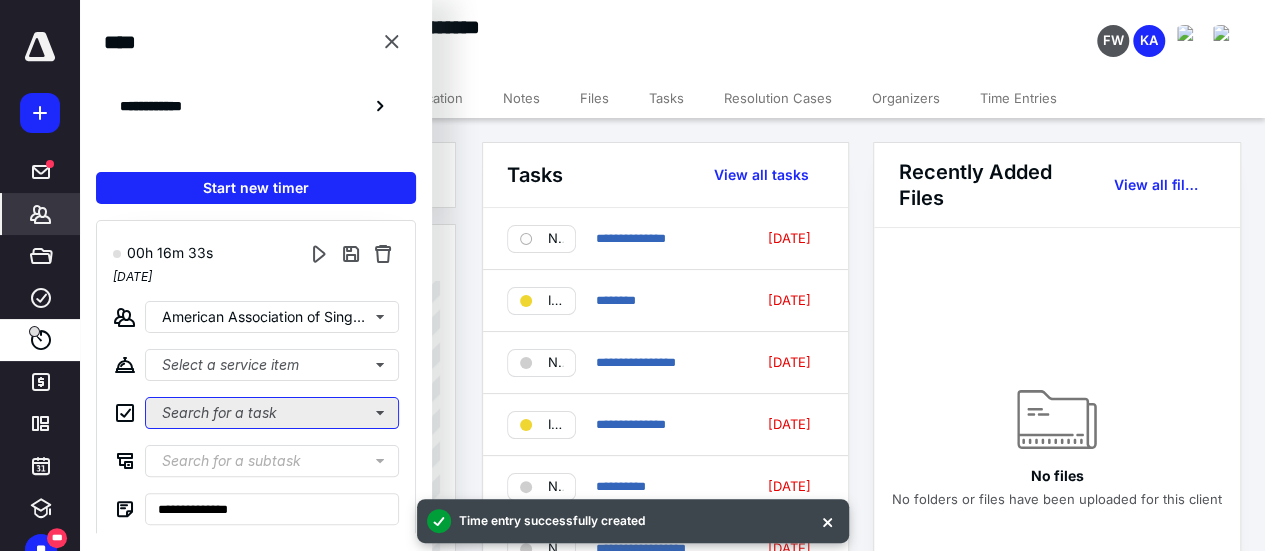 click on "Search for a task" at bounding box center (272, 413) 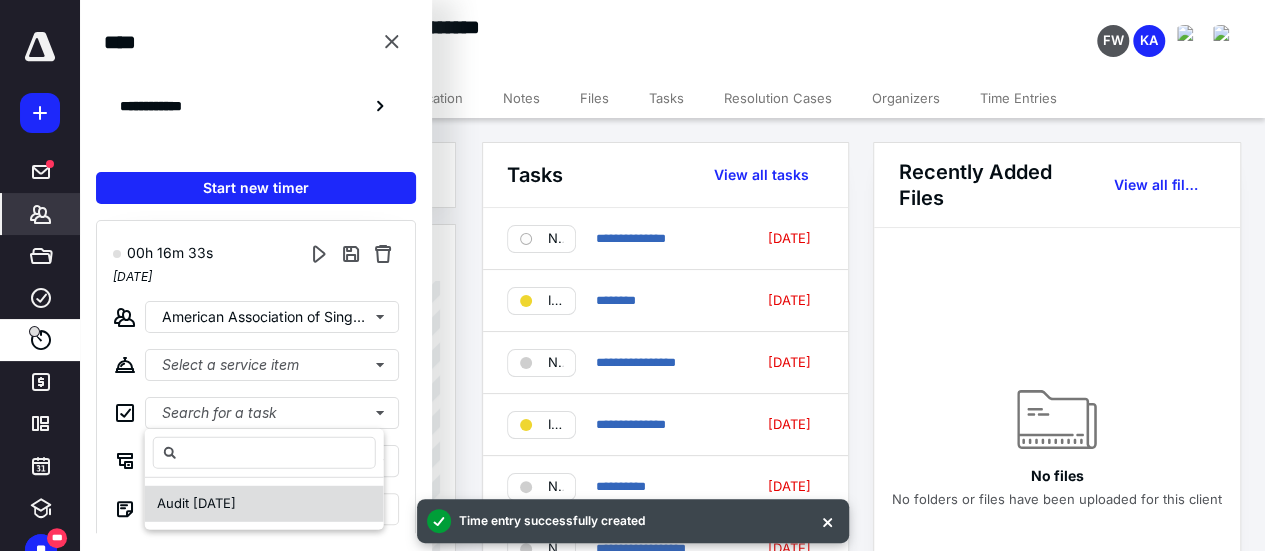 click on "Audit [DATE]" at bounding box center (264, 504) 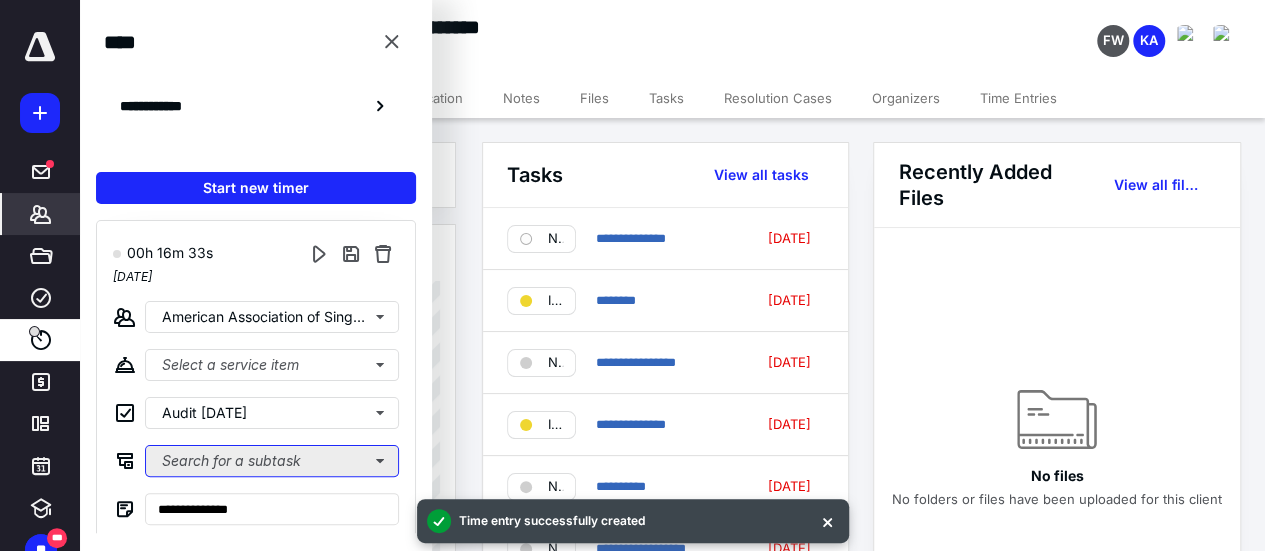 click on "Search for a subtask" at bounding box center (272, 461) 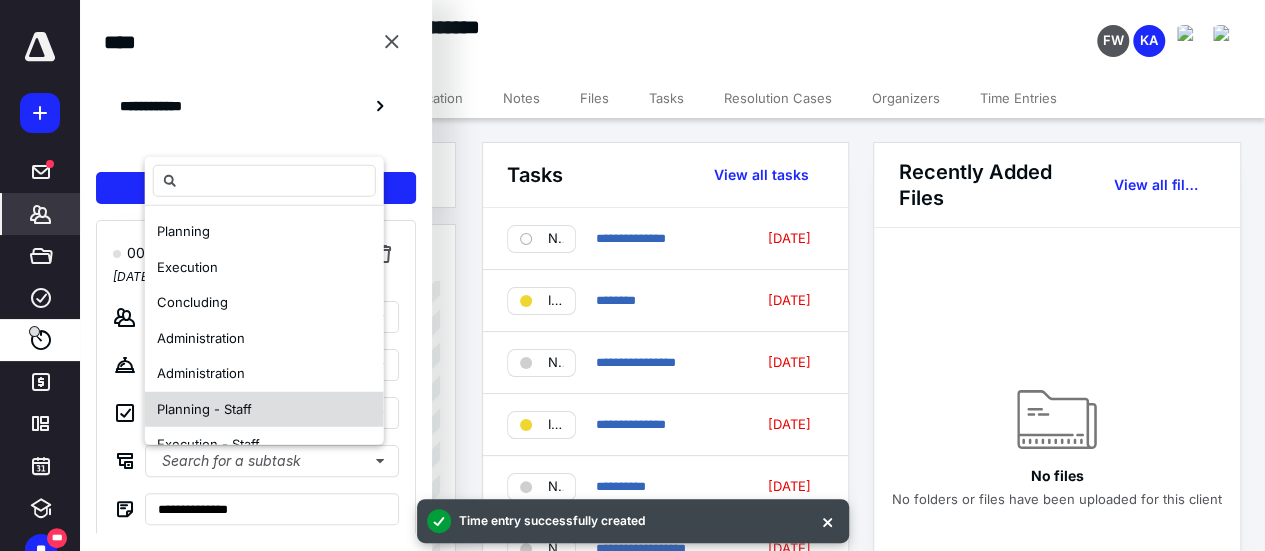 scroll, scrollTop: 60, scrollLeft: 0, axis: vertical 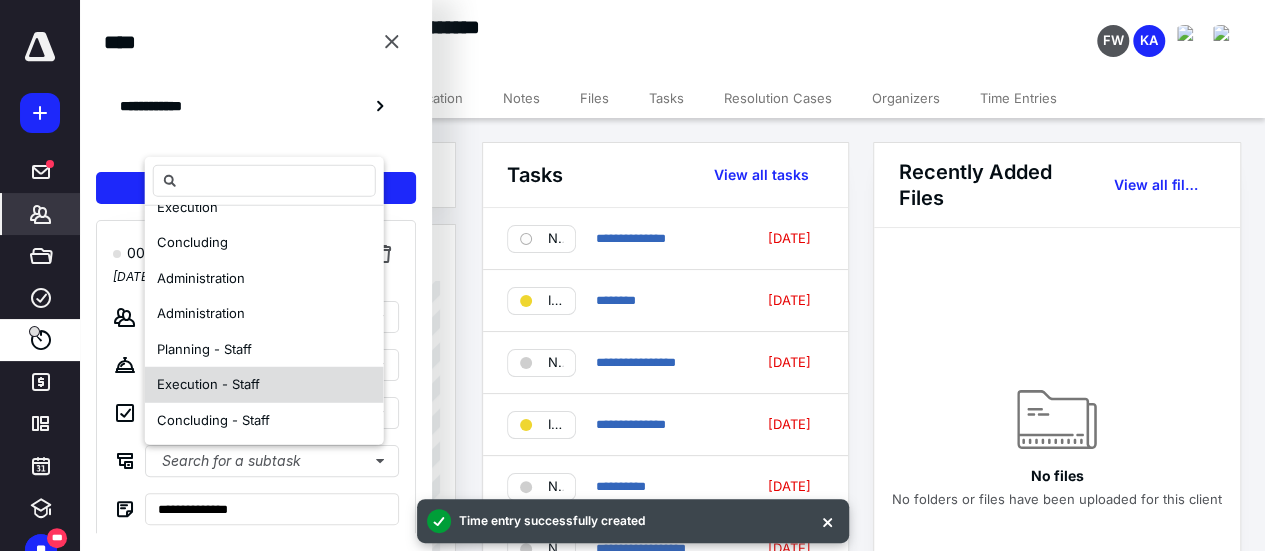 click on "Execution - Staff" at bounding box center (208, 384) 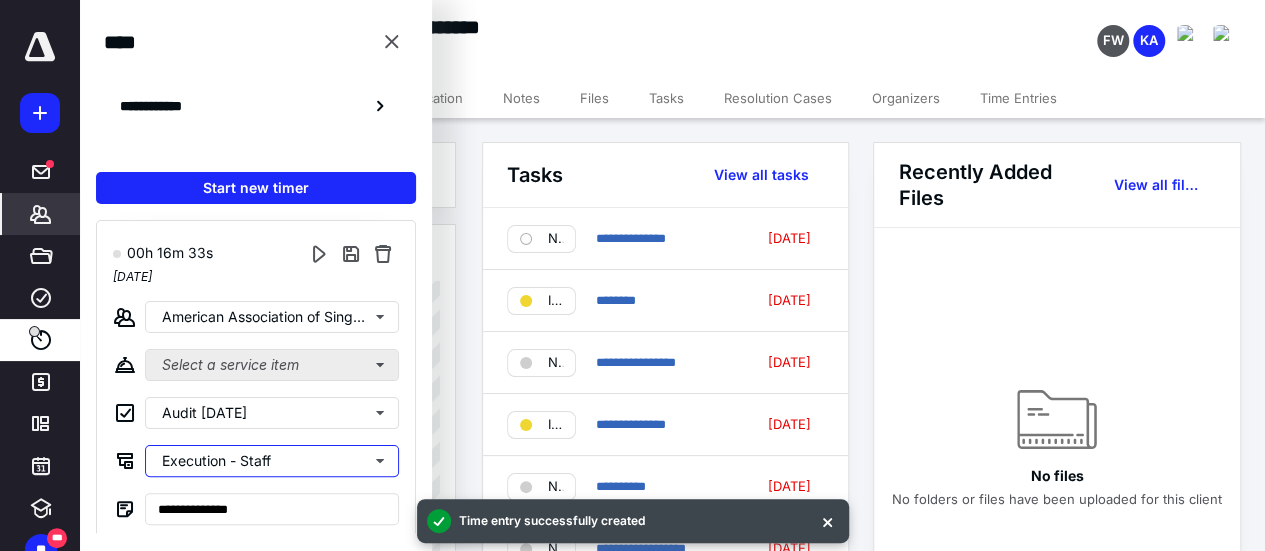 scroll, scrollTop: 0, scrollLeft: 0, axis: both 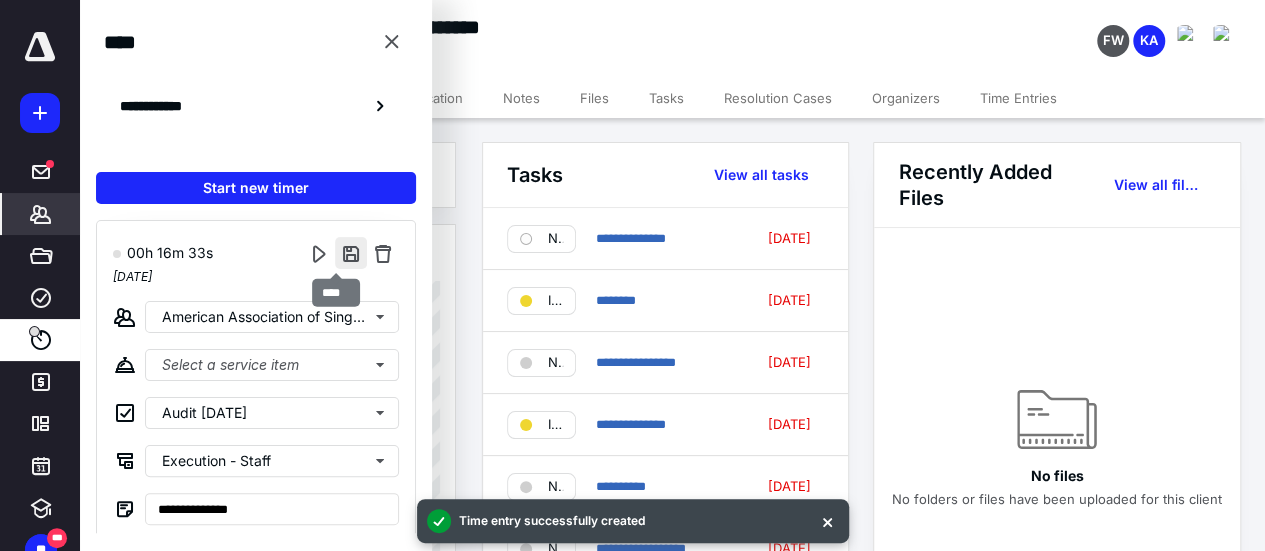 click at bounding box center (351, 253) 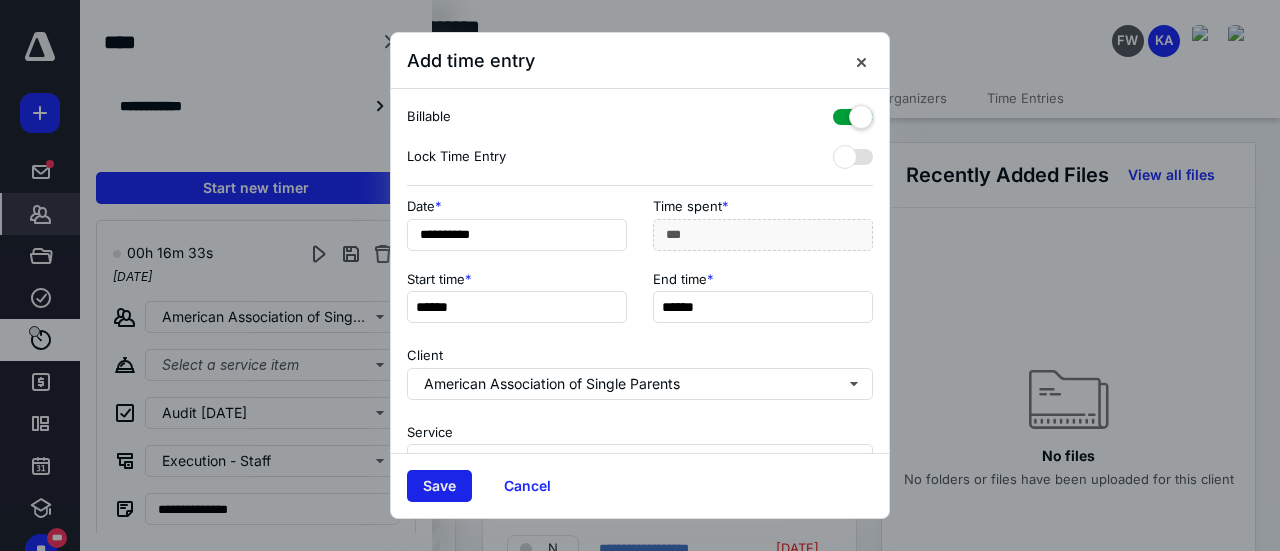 click on "Save" at bounding box center (439, 486) 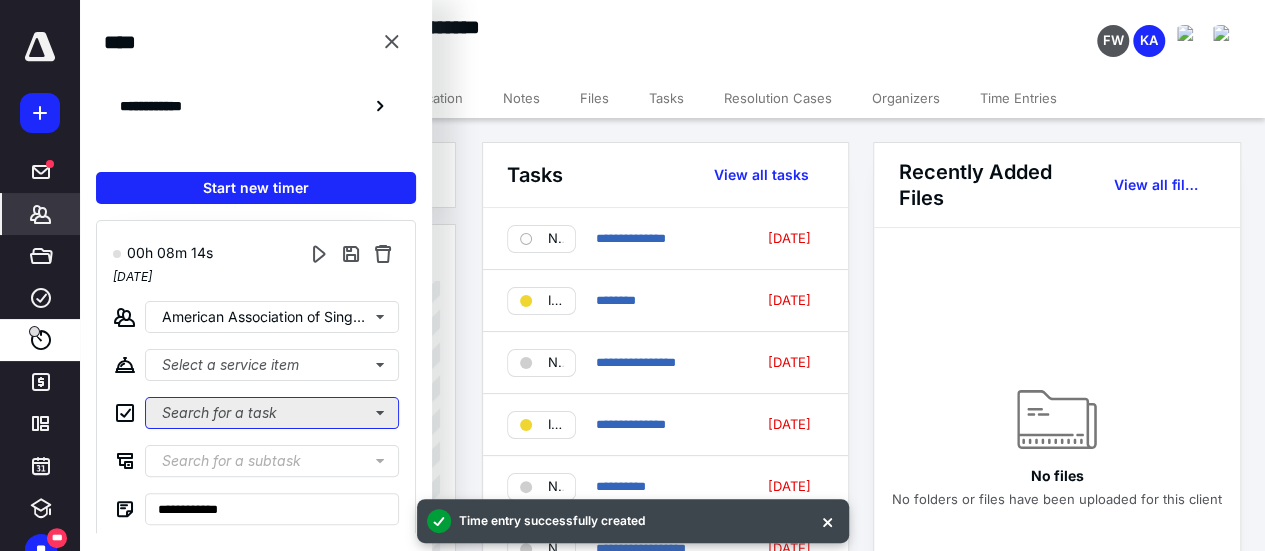 click on "Search for a task" at bounding box center [272, 413] 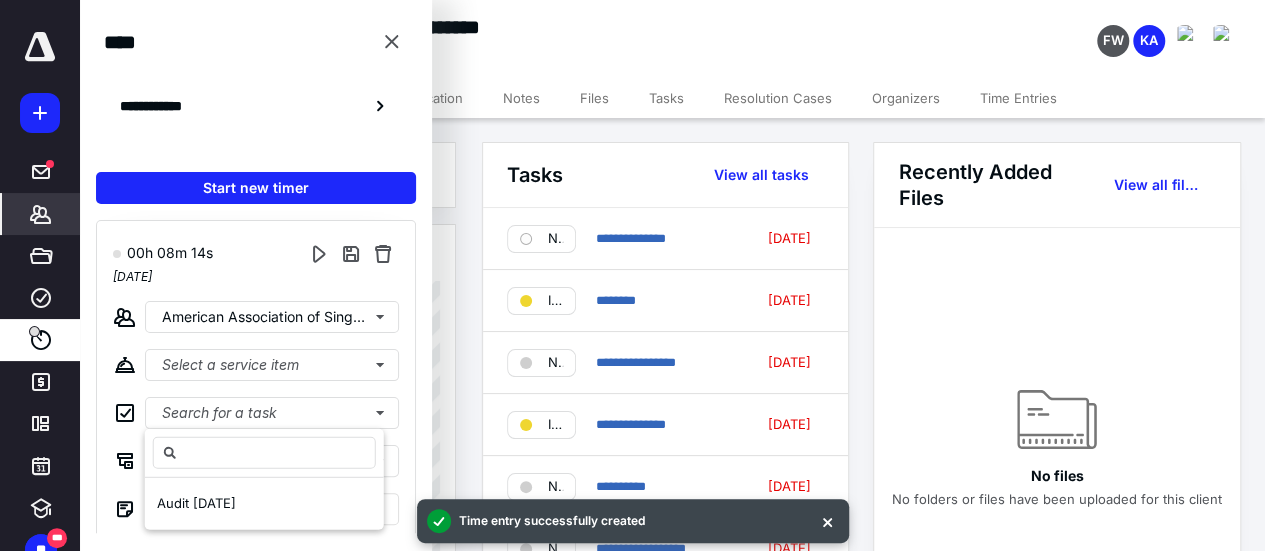 click on "Time entry successfully created" at bounding box center [632, 521] 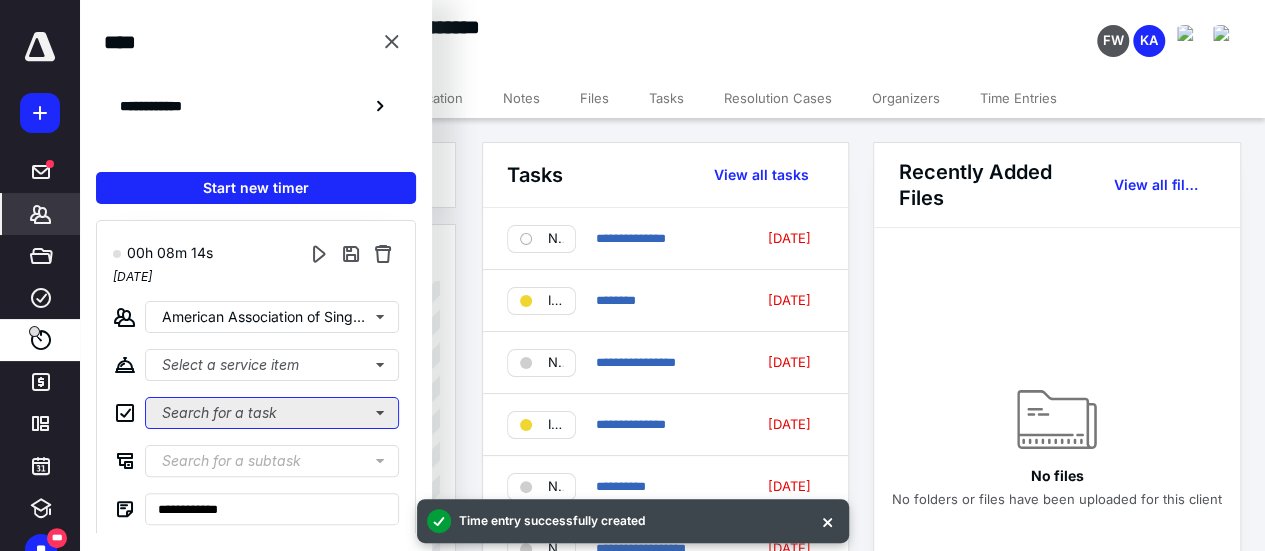 drag, startPoint x: 268, startPoint y: 411, endPoint x: 267, endPoint y: 423, distance: 12.0415945 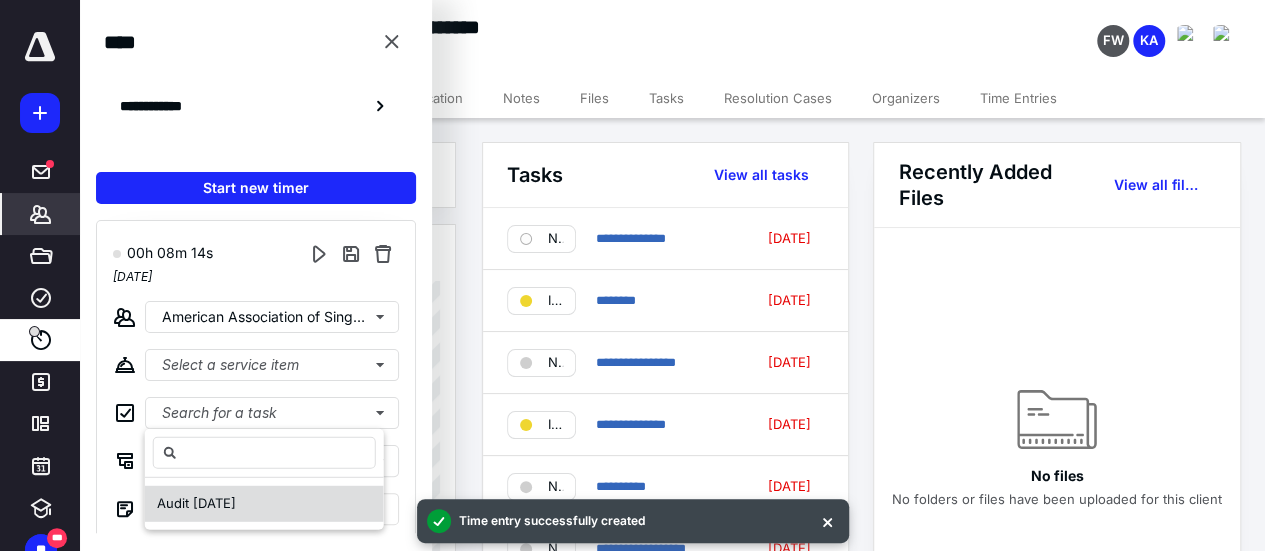 click on "Audit [DATE]" at bounding box center (196, 503) 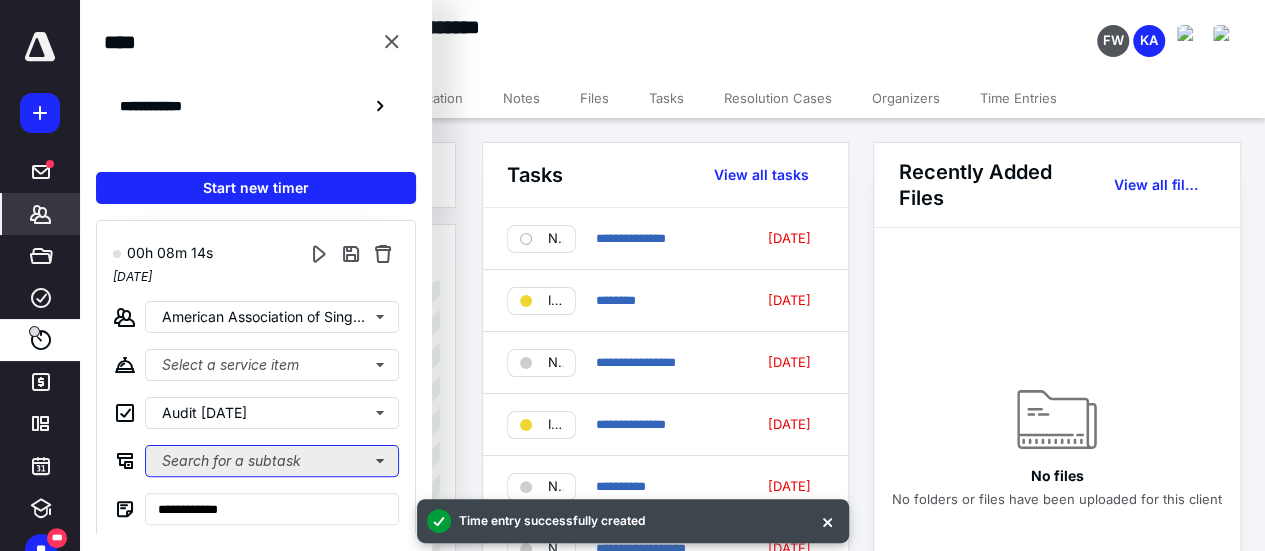click on "Search for a subtask" at bounding box center (272, 461) 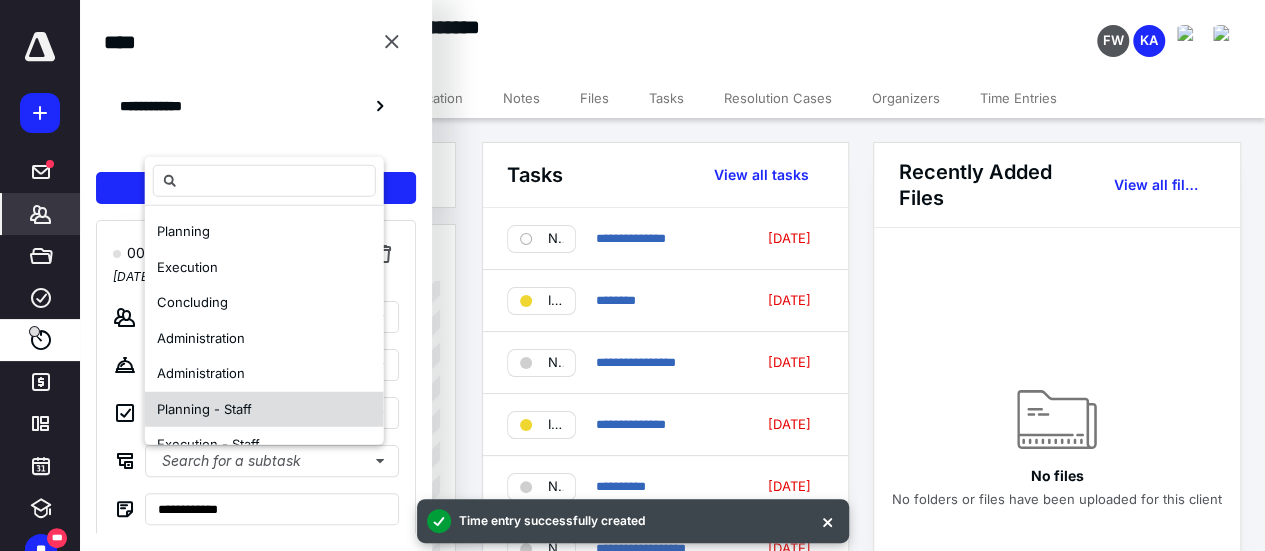 scroll, scrollTop: 60, scrollLeft: 0, axis: vertical 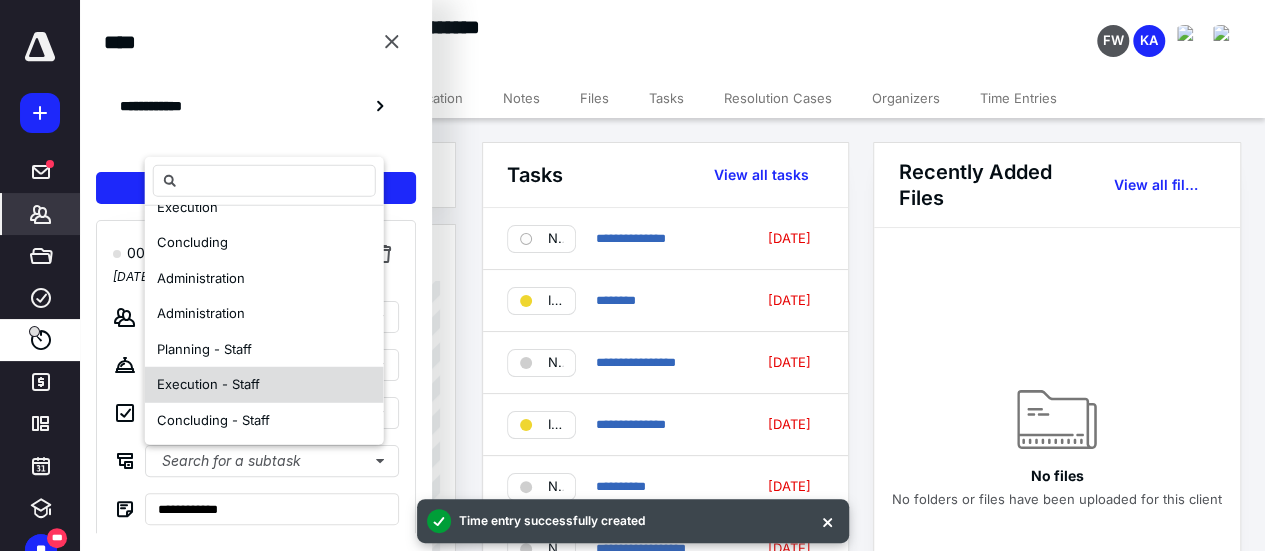 click on "Execution - Staff" at bounding box center [208, 385] 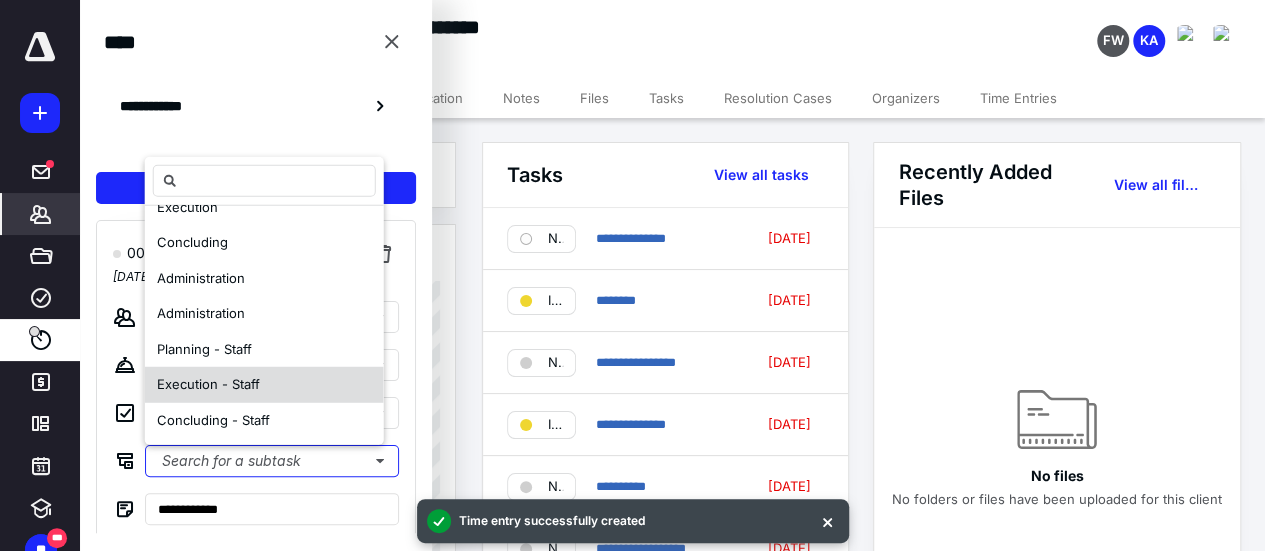 scroll, scrollTop: 0, scrollLeft: 0, axis: both 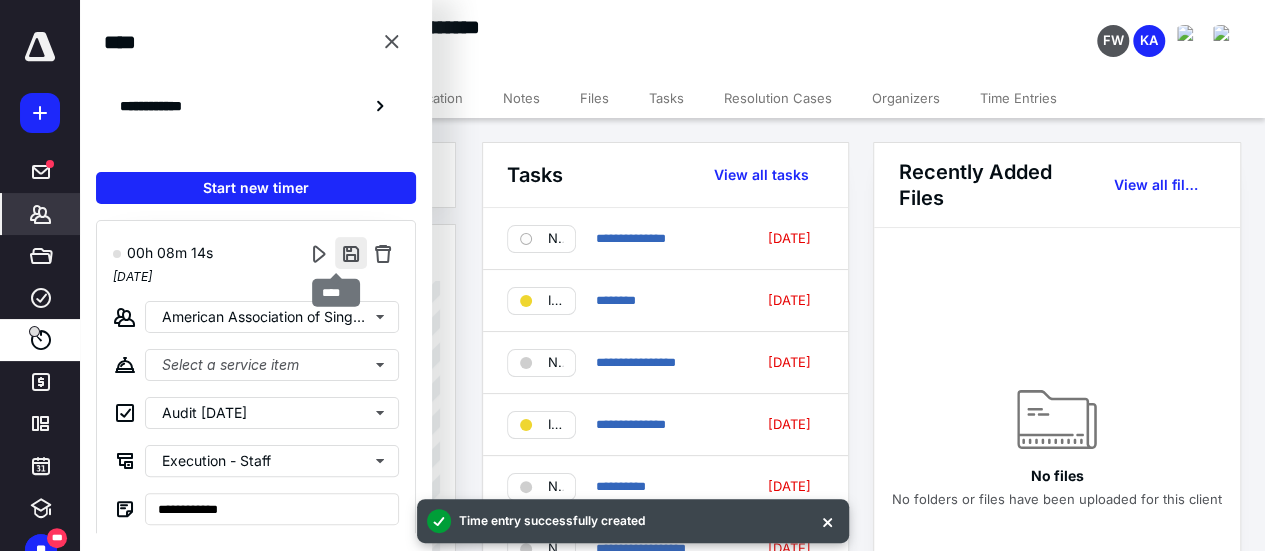 click at bounding box center [351, 253] 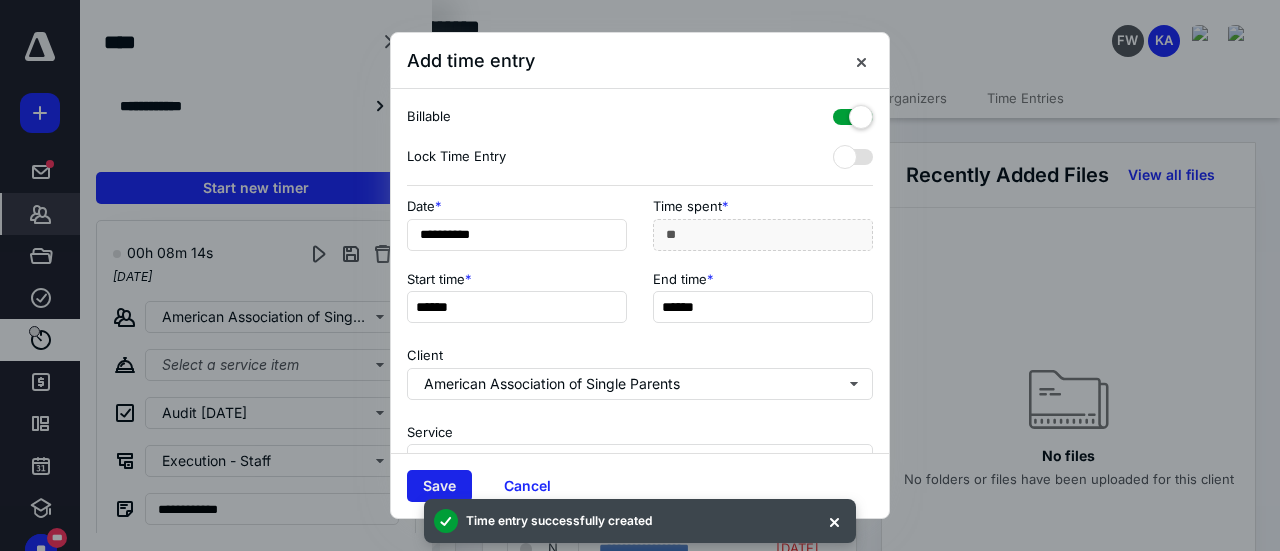 click on "Save" at bounding box center [439, 486] 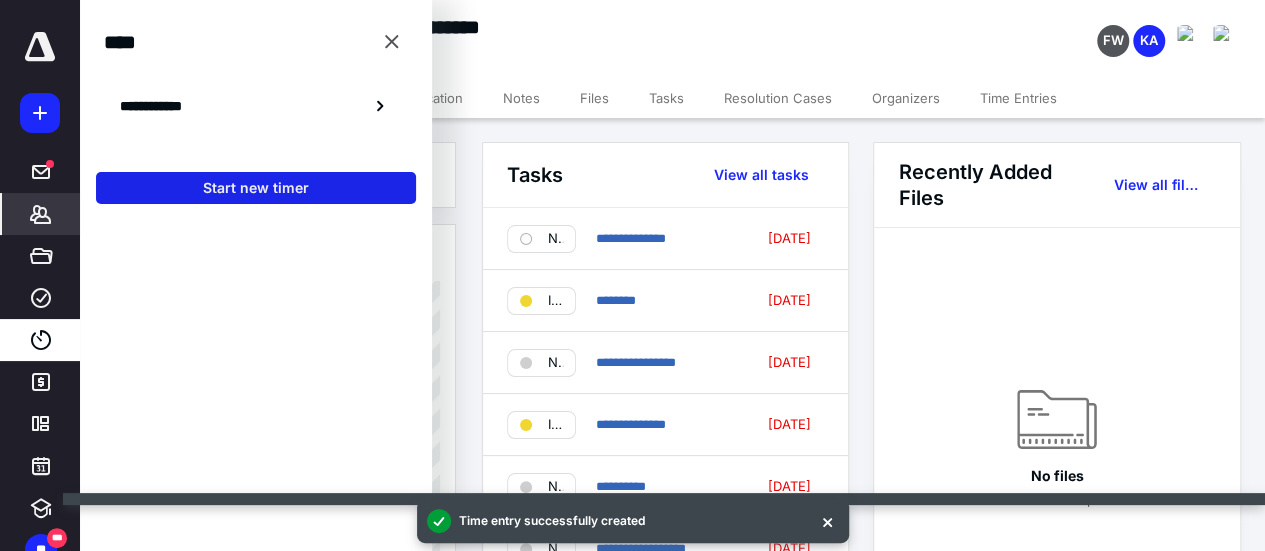 click on "Start new timer" at bounding box center [256, 188] 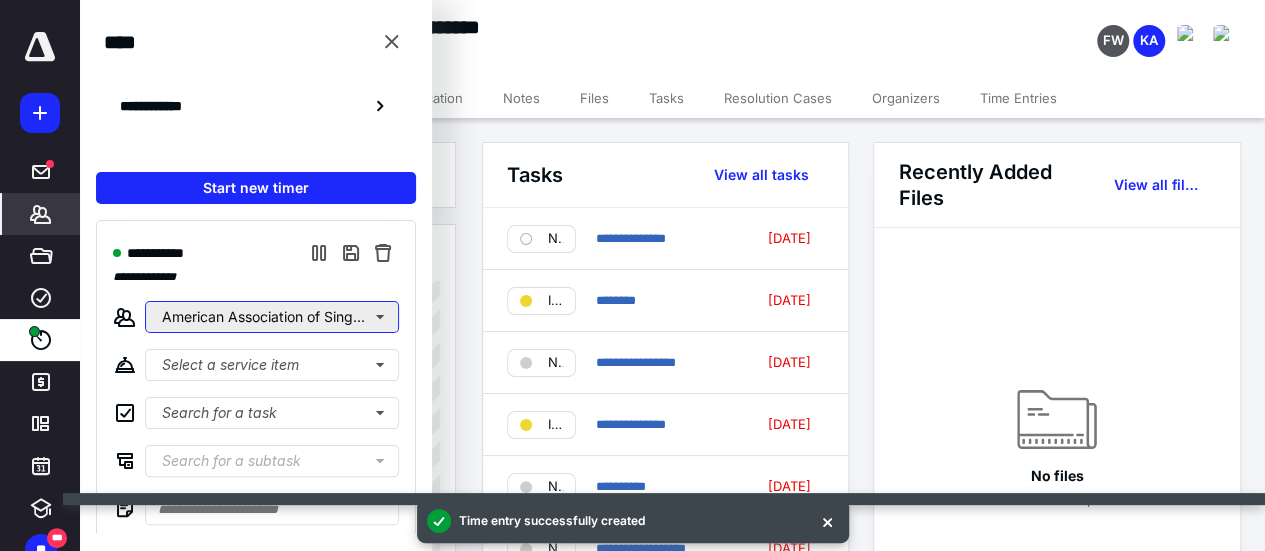 click on "American Association of Single Parents" at bounding box center (272, 317) 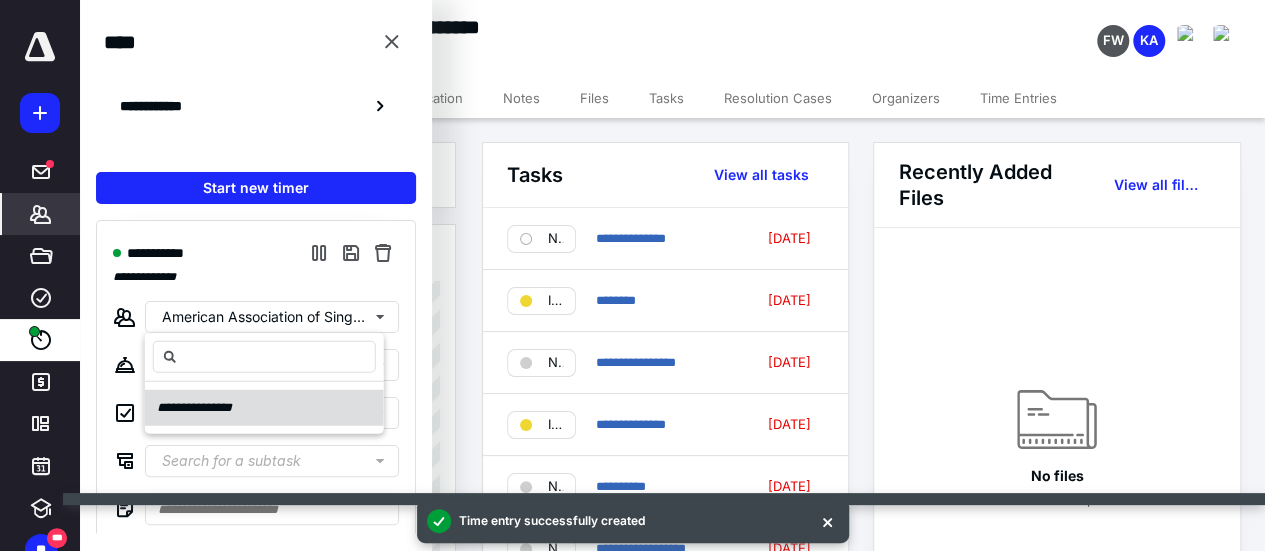 click on "**********" at bounding box center (203, 408) 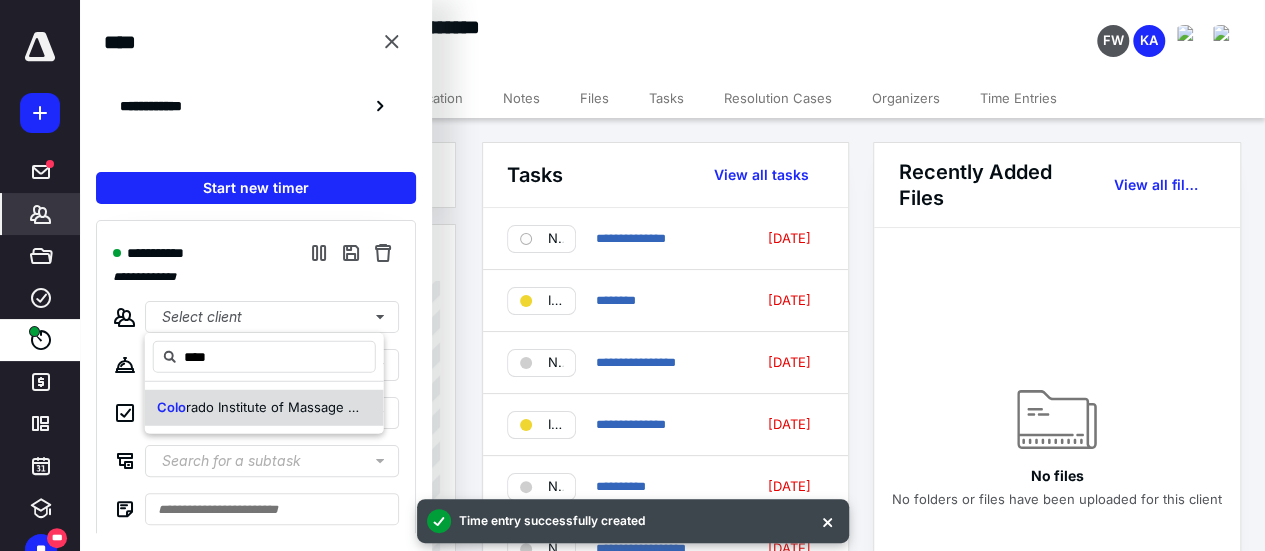 click on "rado Institute of Massage Therapy" at bounding box center (292, 407) 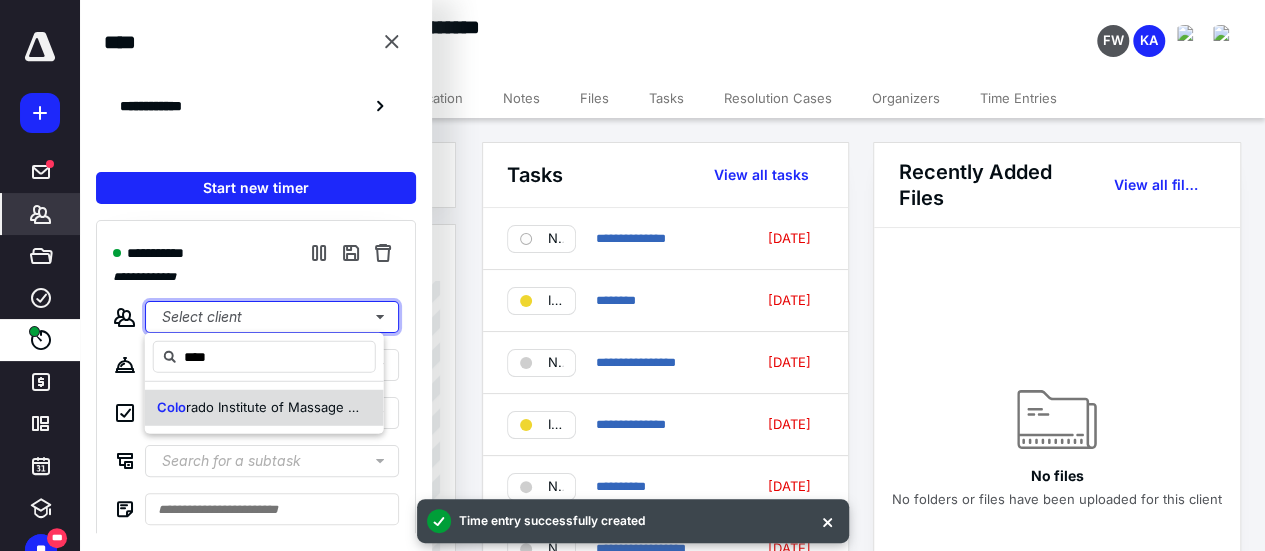 type 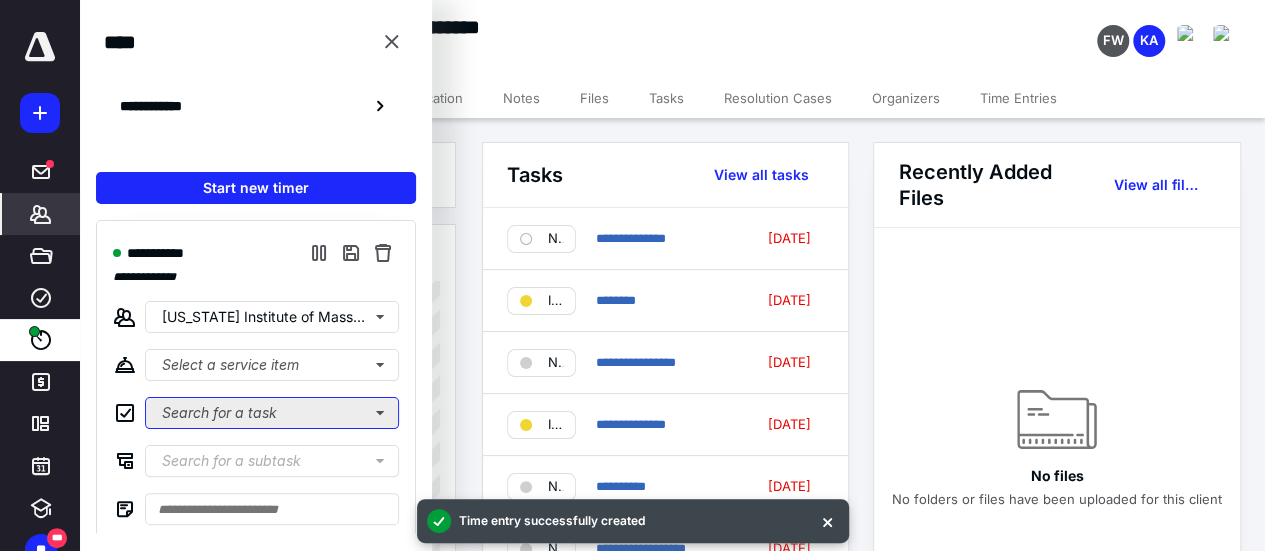 click on "Search for a task" at bounding box center (272, 413) 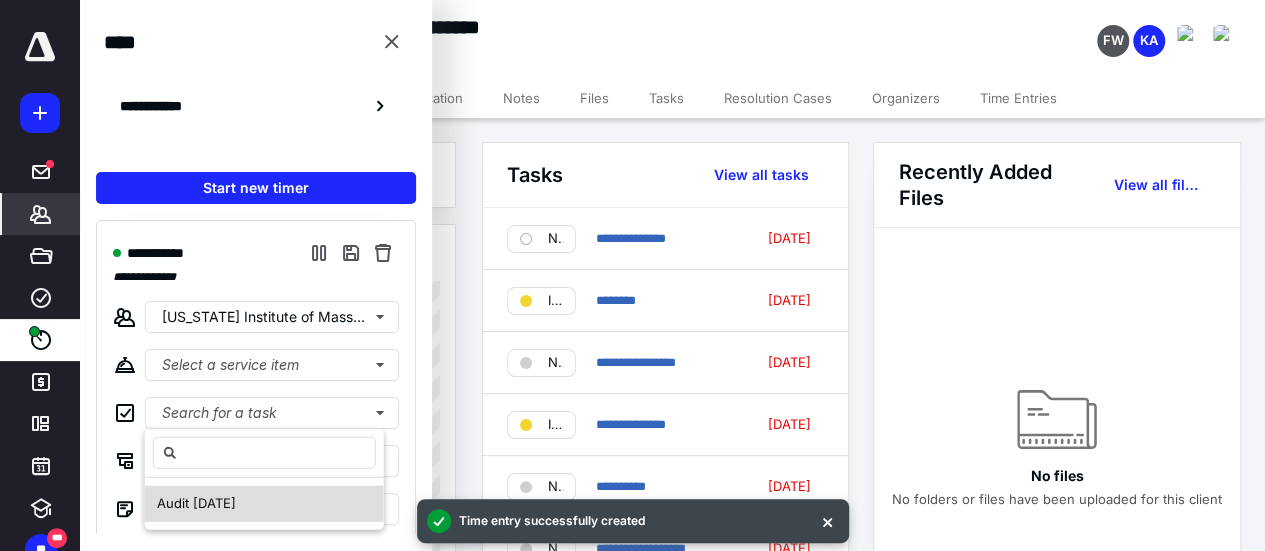click on "Audit [DATE]" at bounding box center (196, 503) 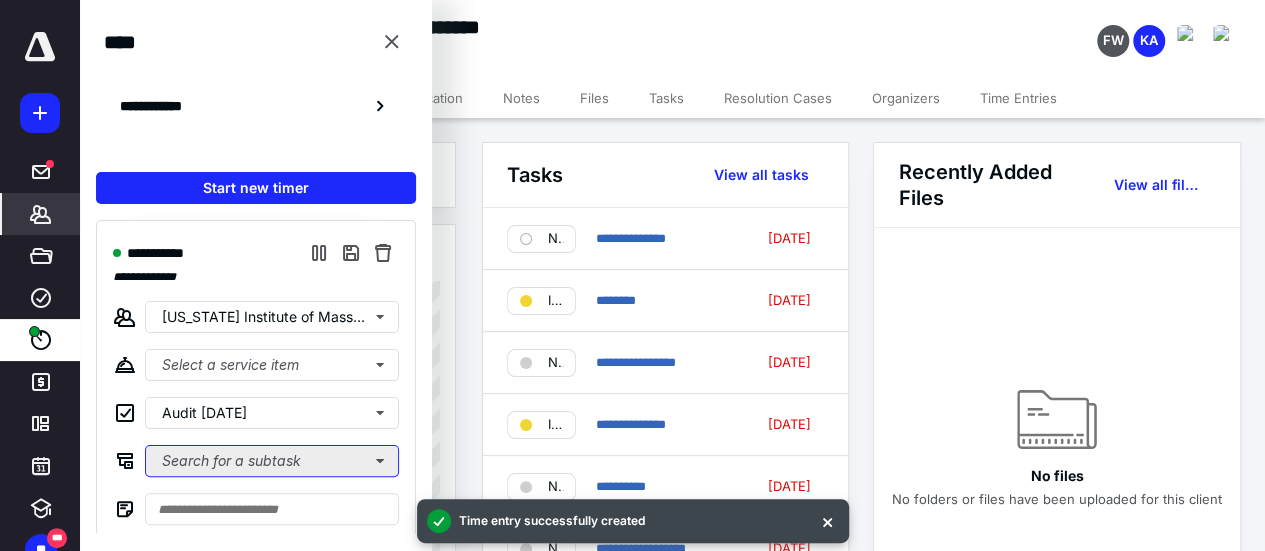 click on "Search for a subtask" at bounding box center (272, 461) 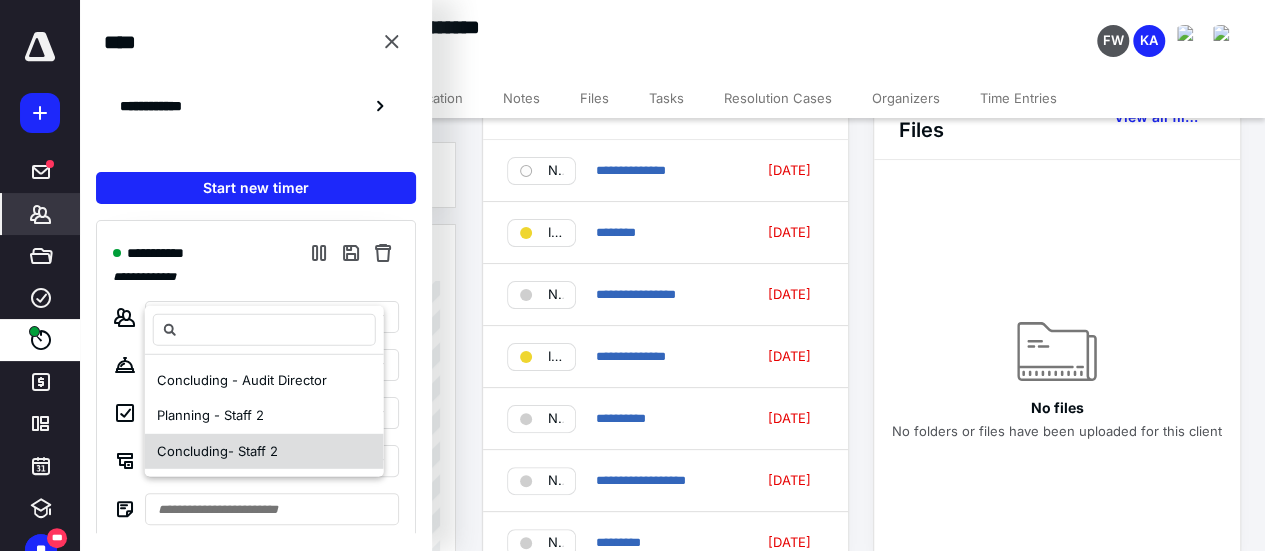 scroll, scrollTop: 100, scrollLeft: 0, axis: vertical 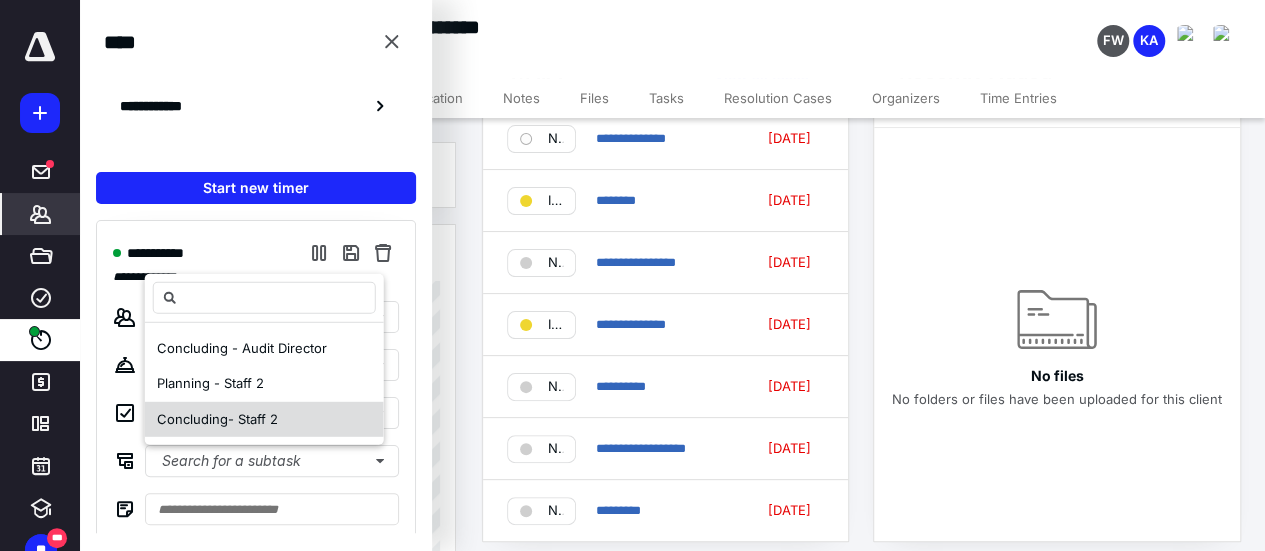 click on "Concluding- Staff 2" at bounding box center [217, 418] 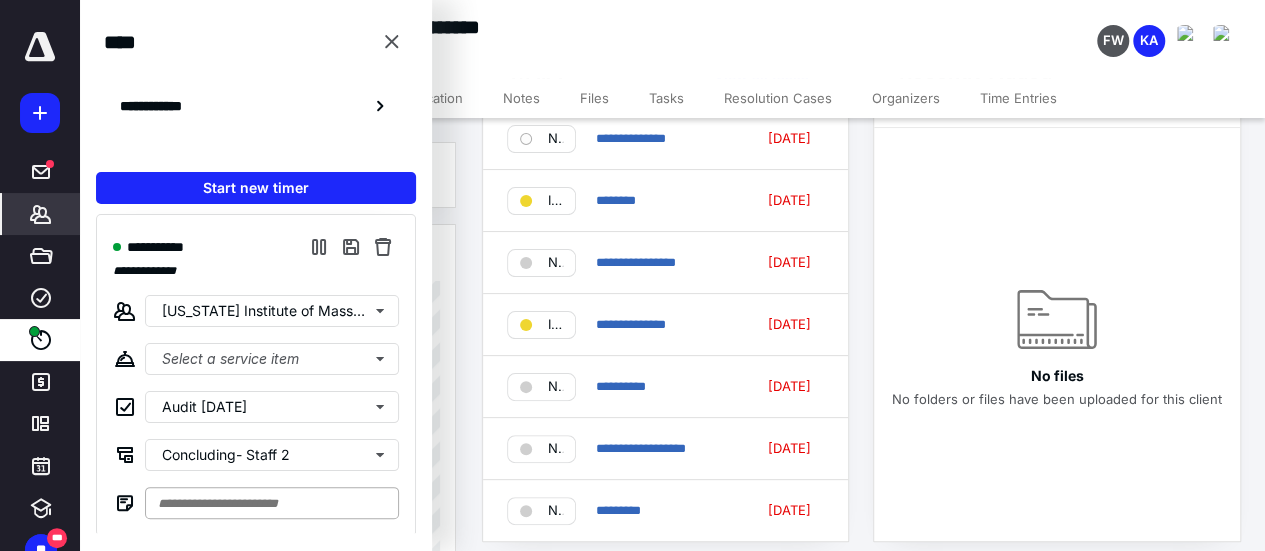 scroll, scrollTop: 8, scrollLeft: 0, axis: vertical 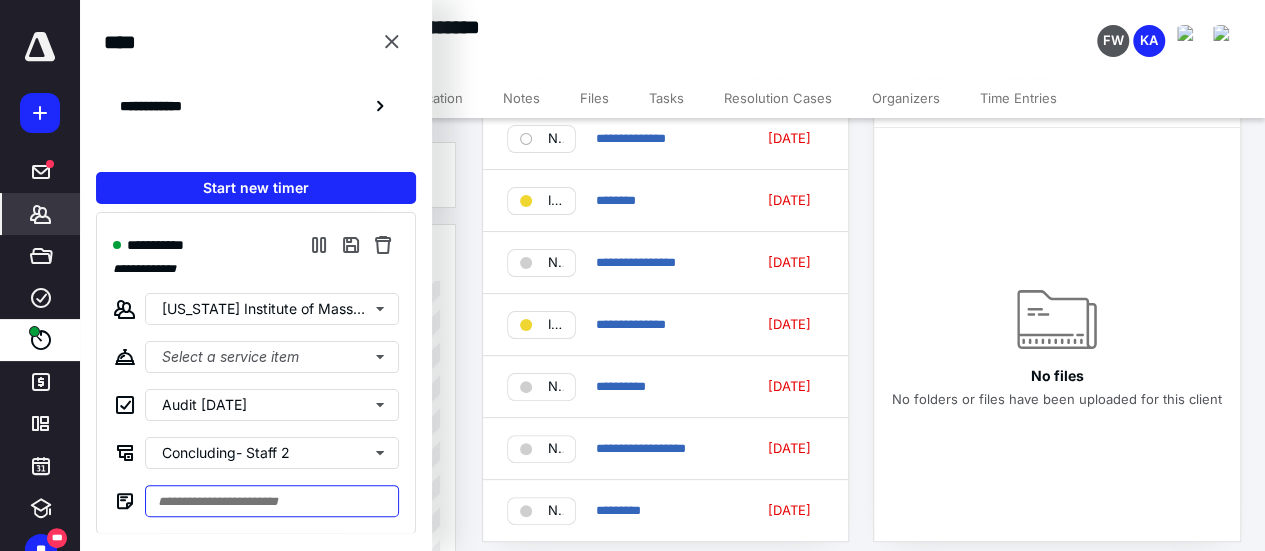 click at bounding box center [272, 501] 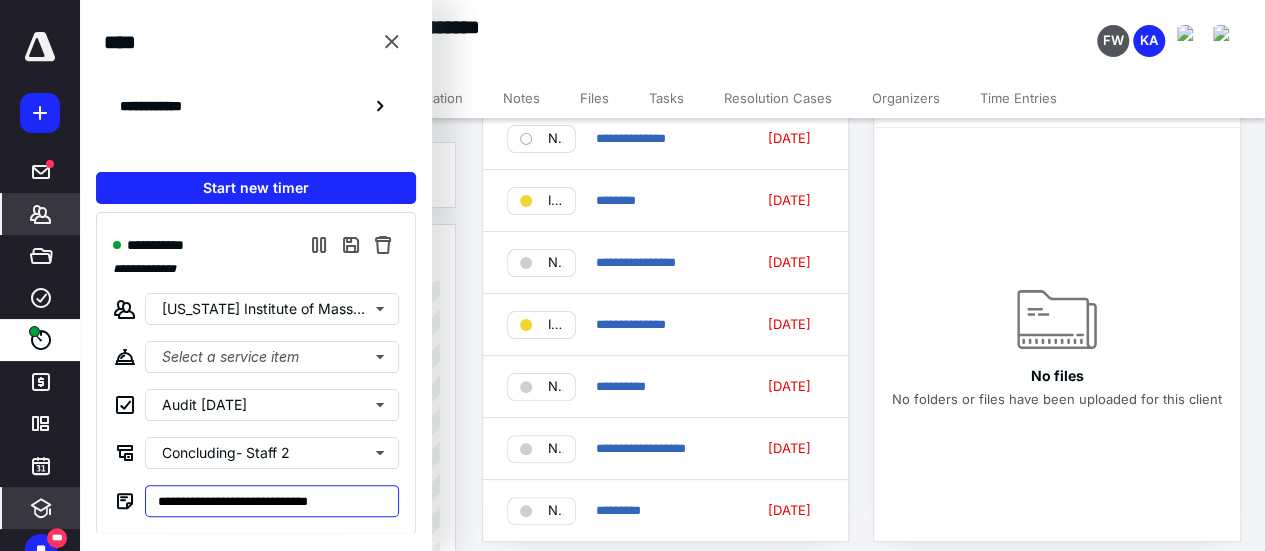 type on "**********" 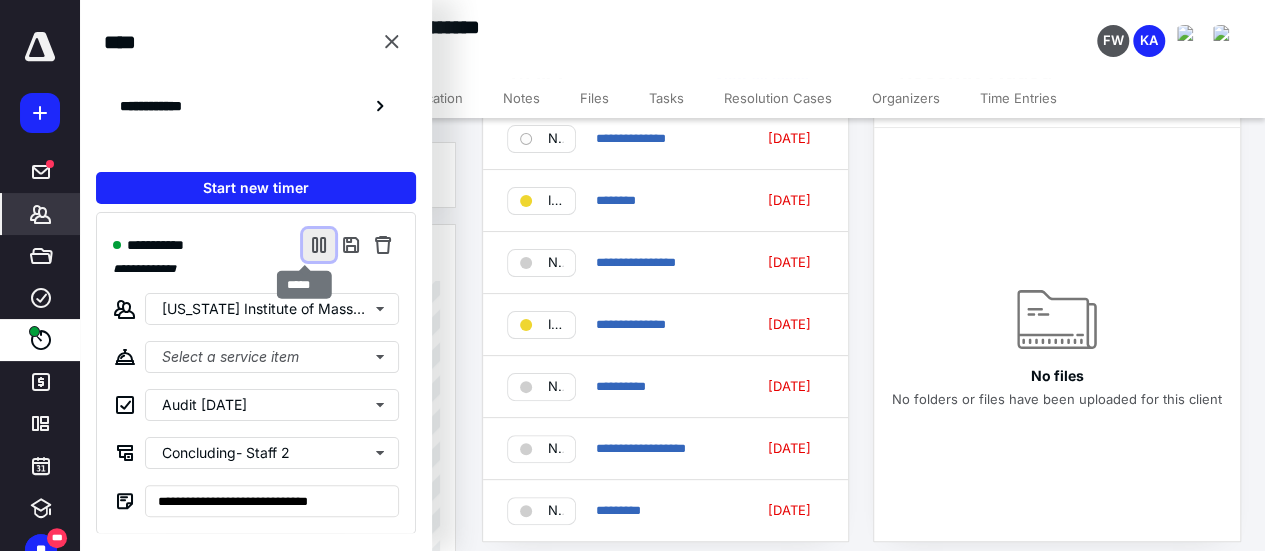 click at bounding box center (319, 245) 